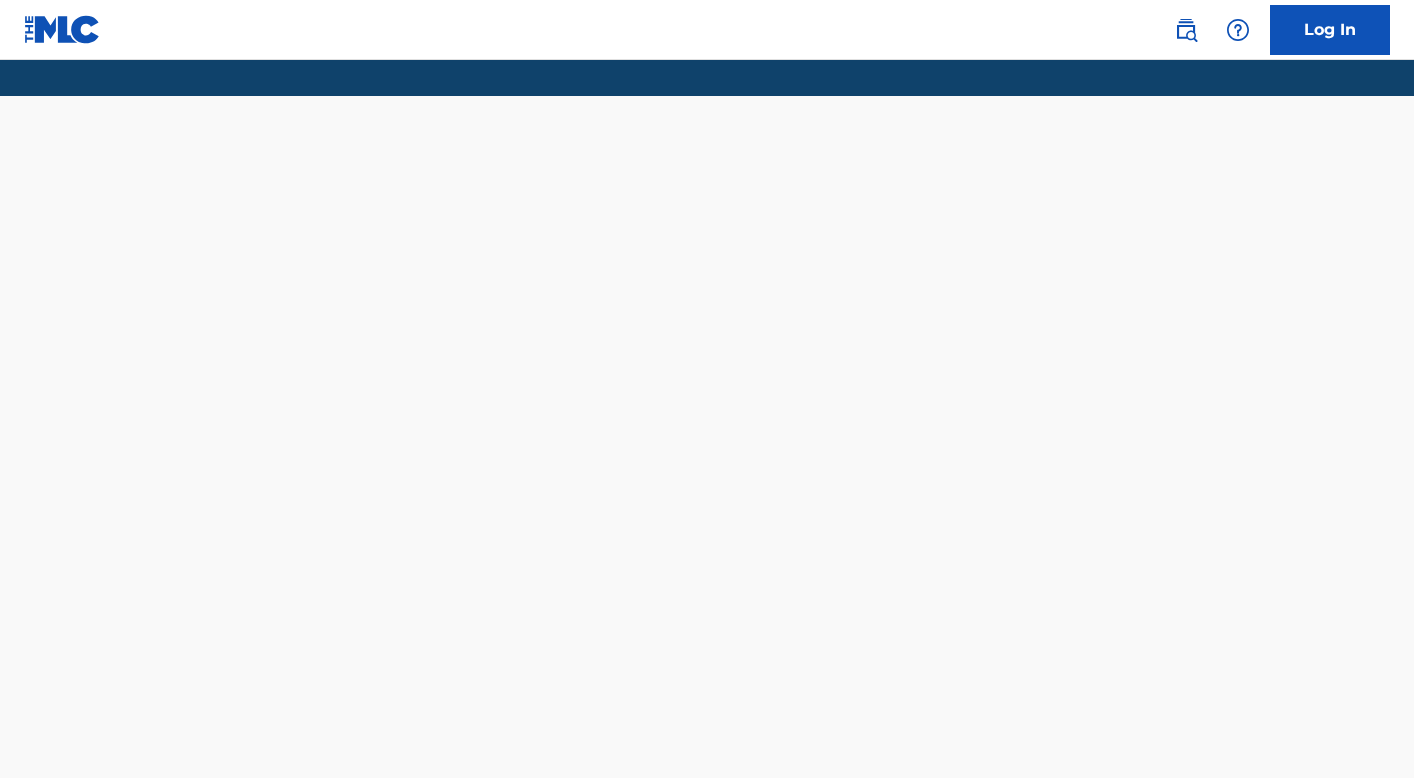 scroll, scrollTop: 0, scrollLeft: 0, axis: both 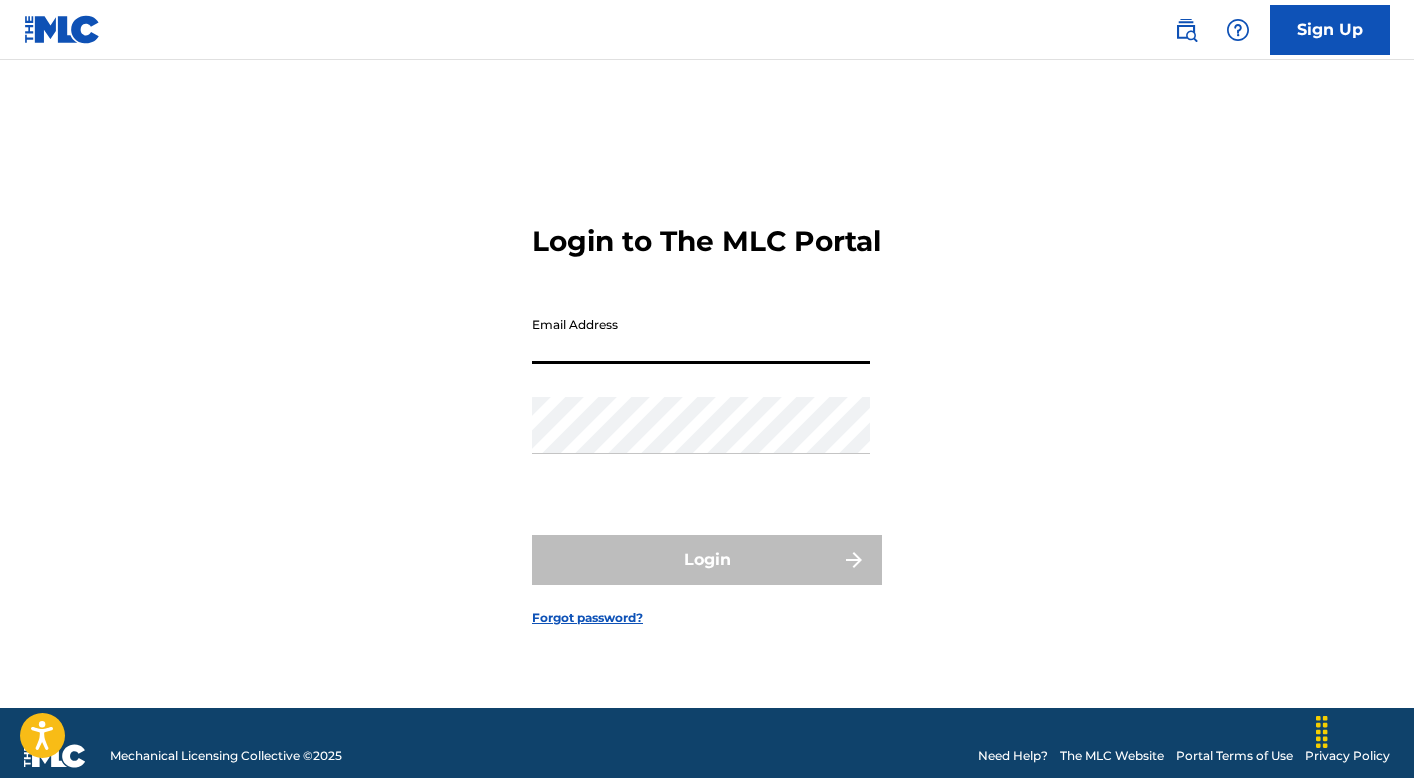type on "[EMAIL]" 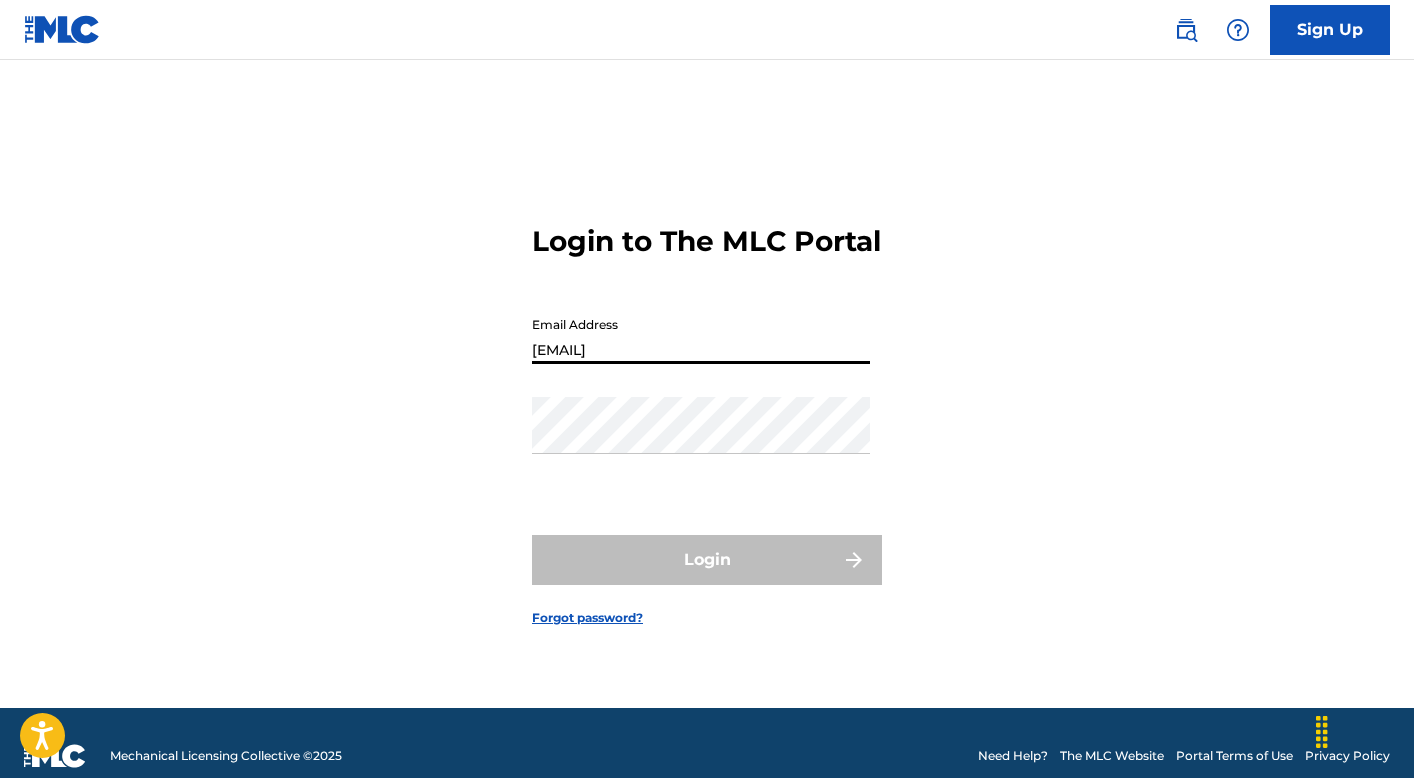 click on "Login" at bounding box center [707, 560] 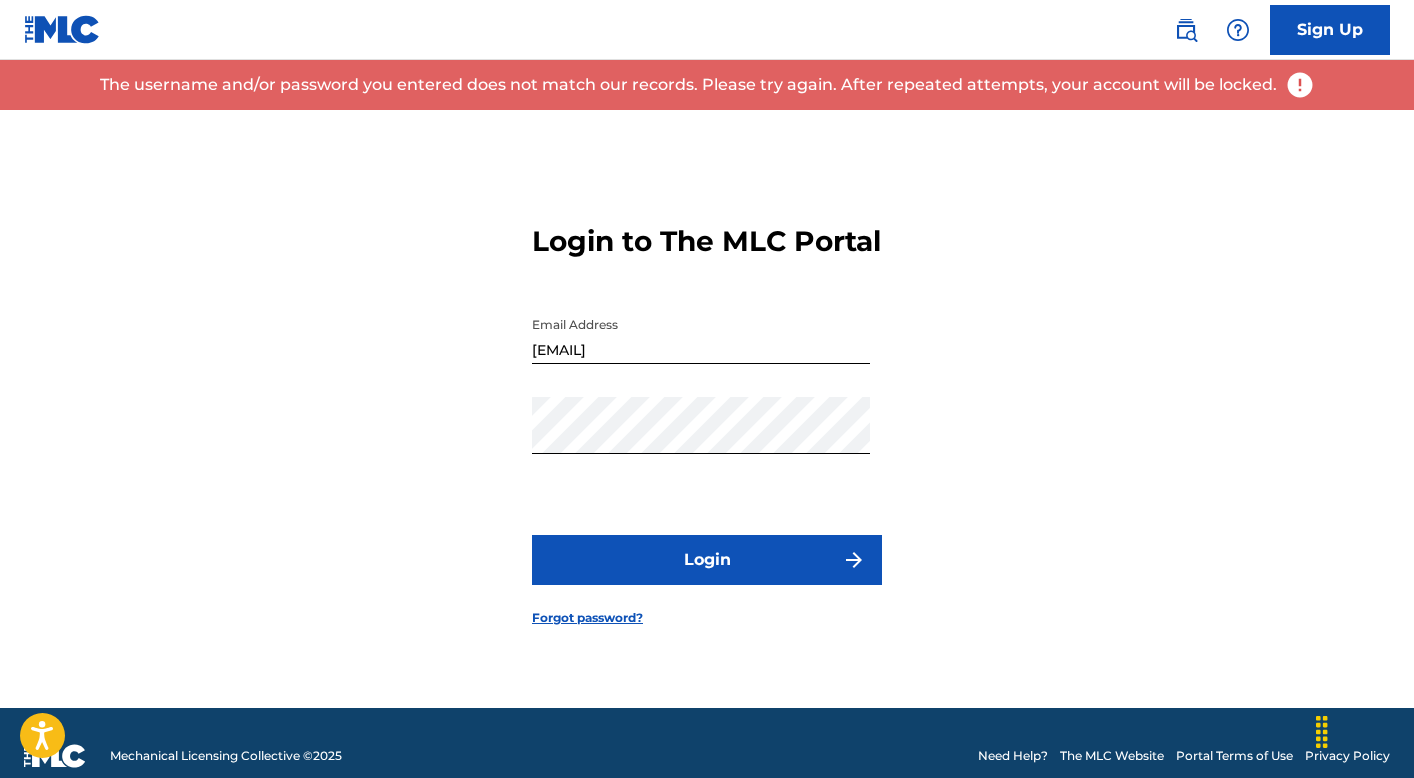 click on "Login" at bounding box center [707, 560] 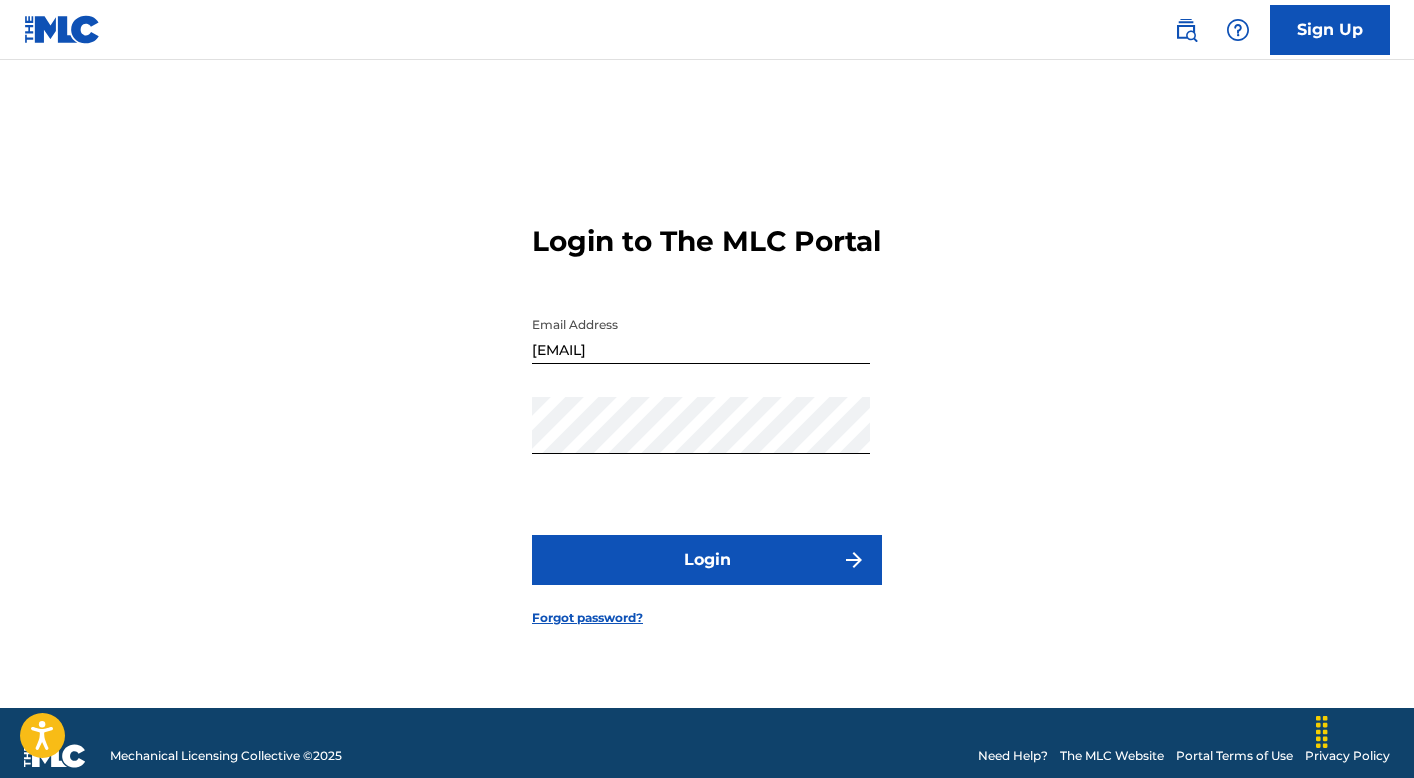 click on "Login" at bounding box center (707, 560) 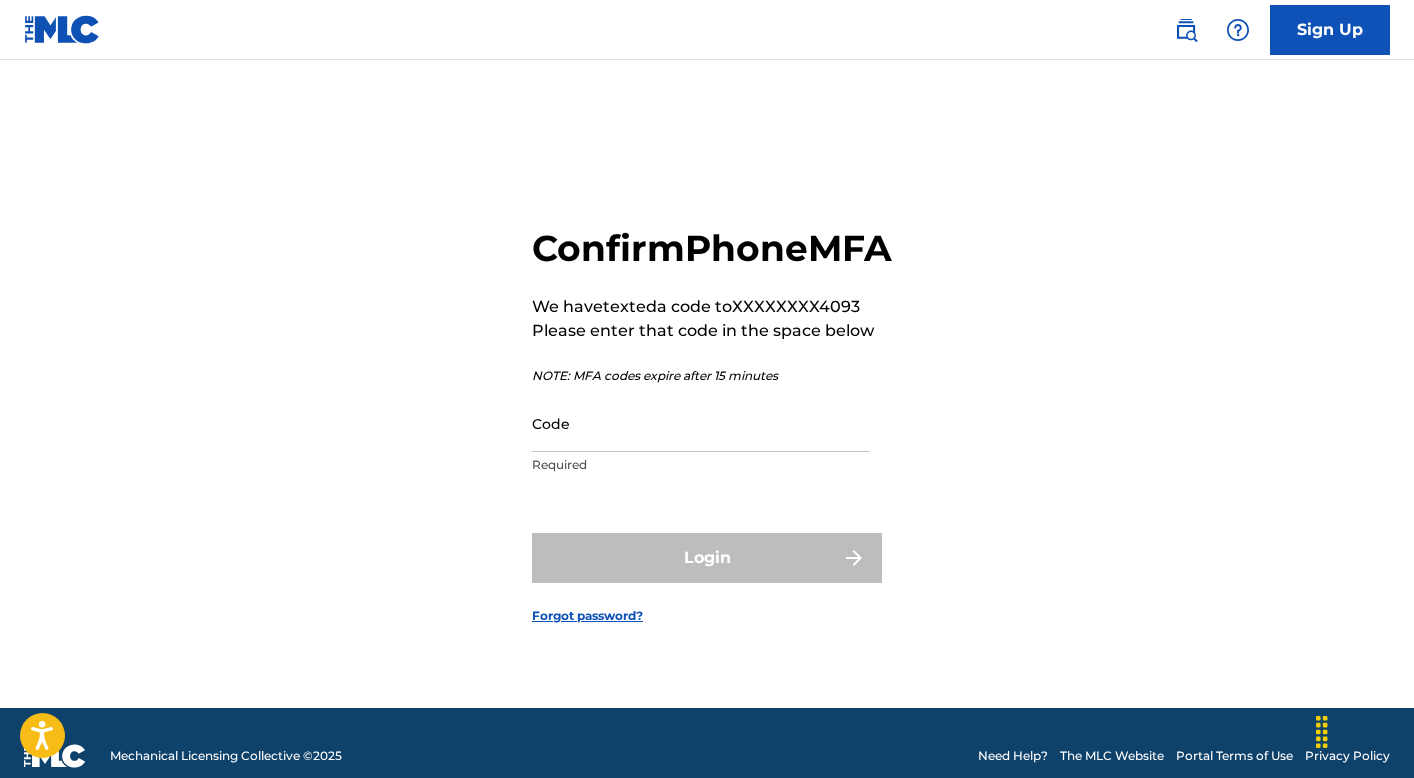click on "Code" at bounding box center [701, 423] 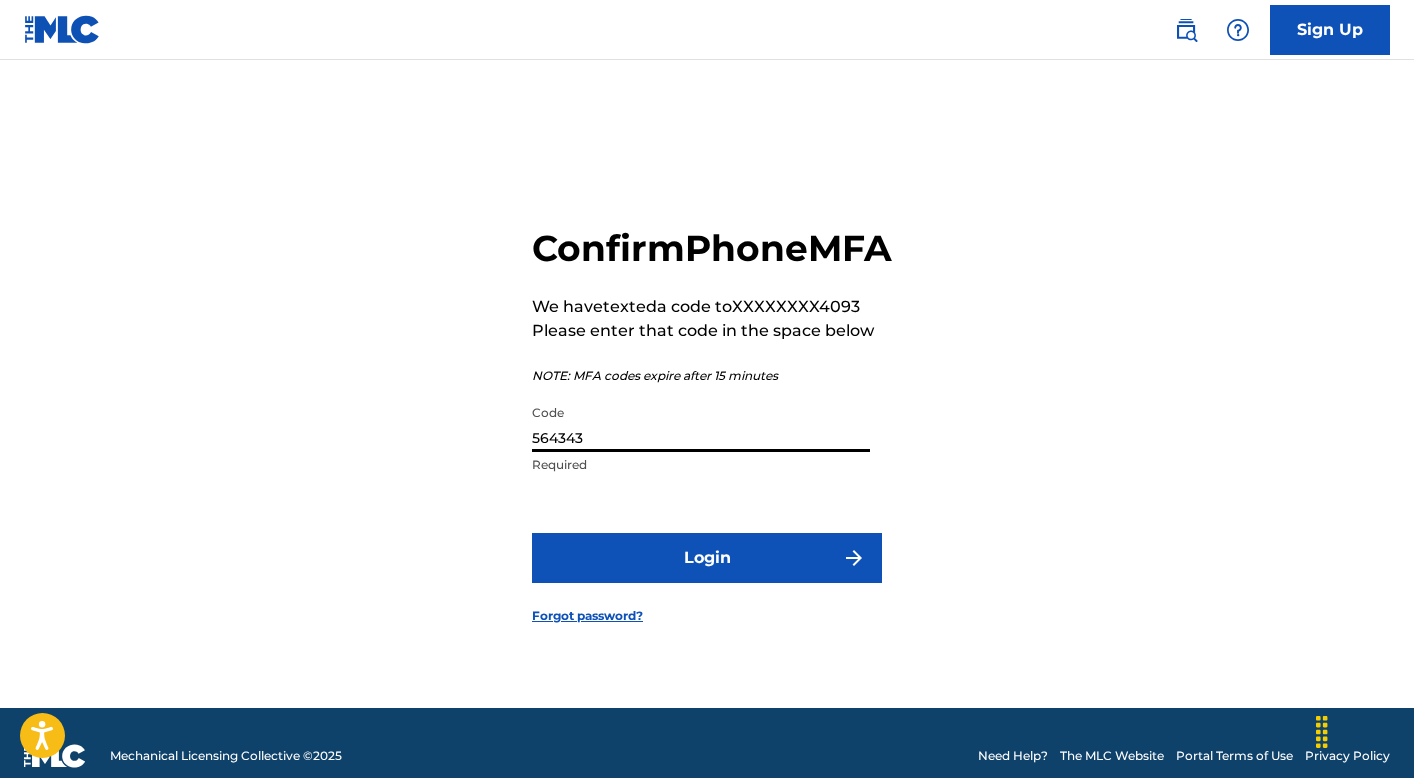 type on "564343" 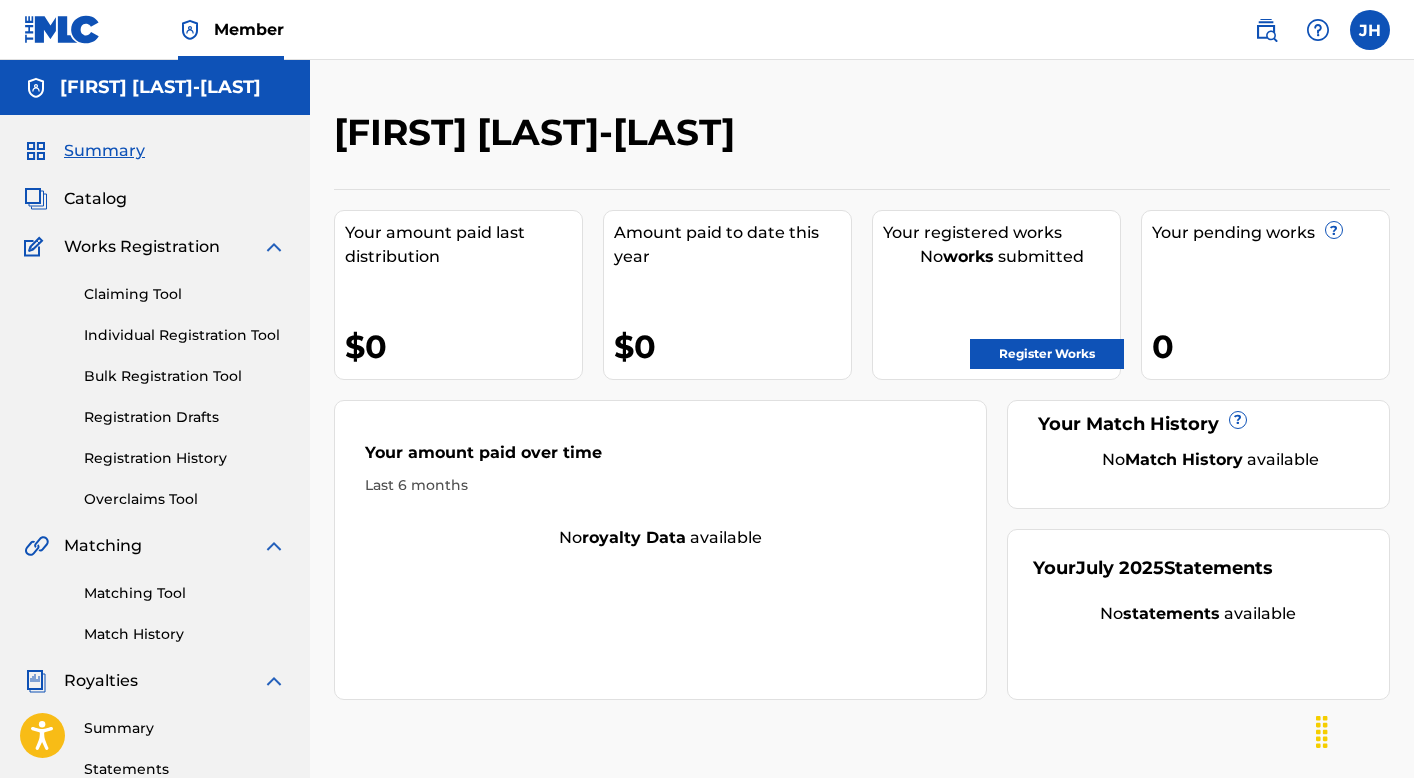 scroll, scrollTop: 0, scrollLeft: 0, axis: both 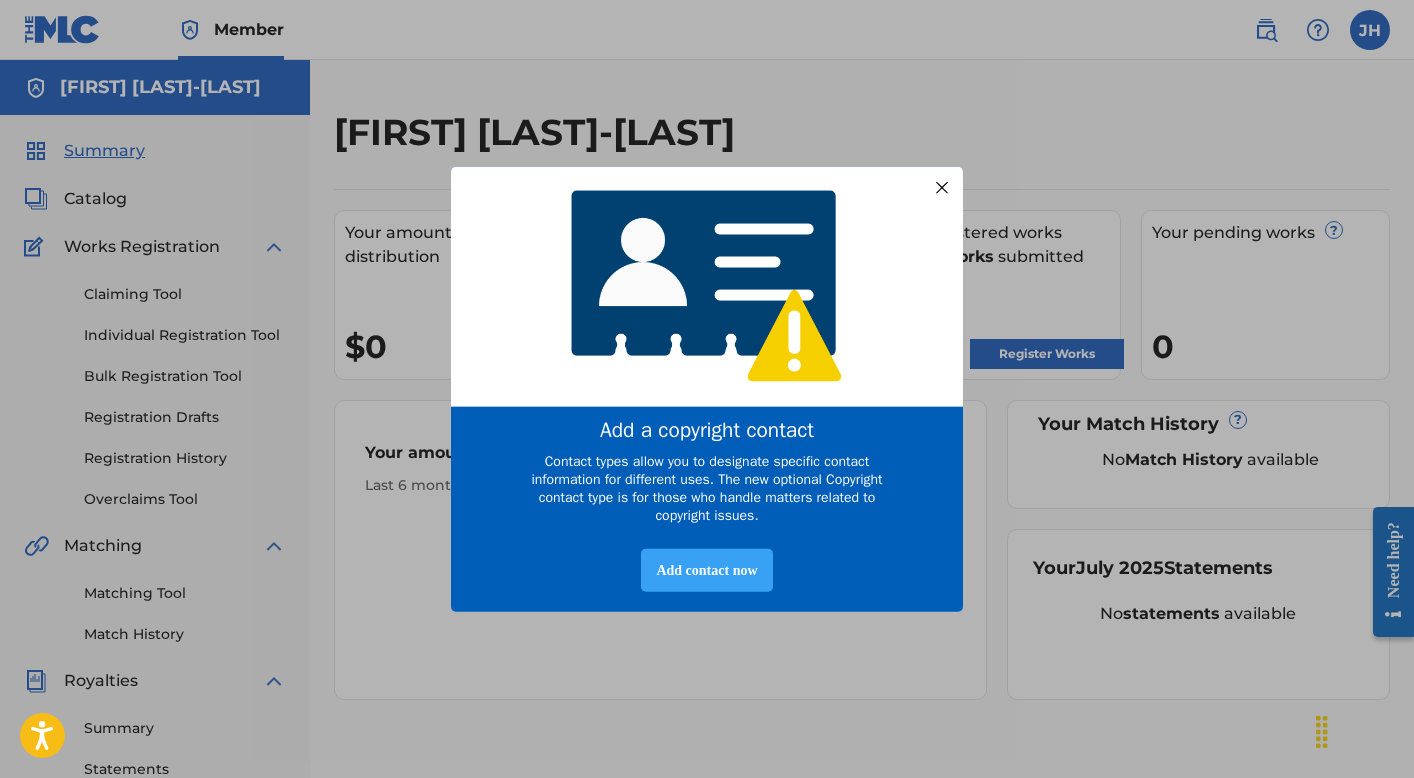 click on "Add contact now" at bounding box center (706, 569) 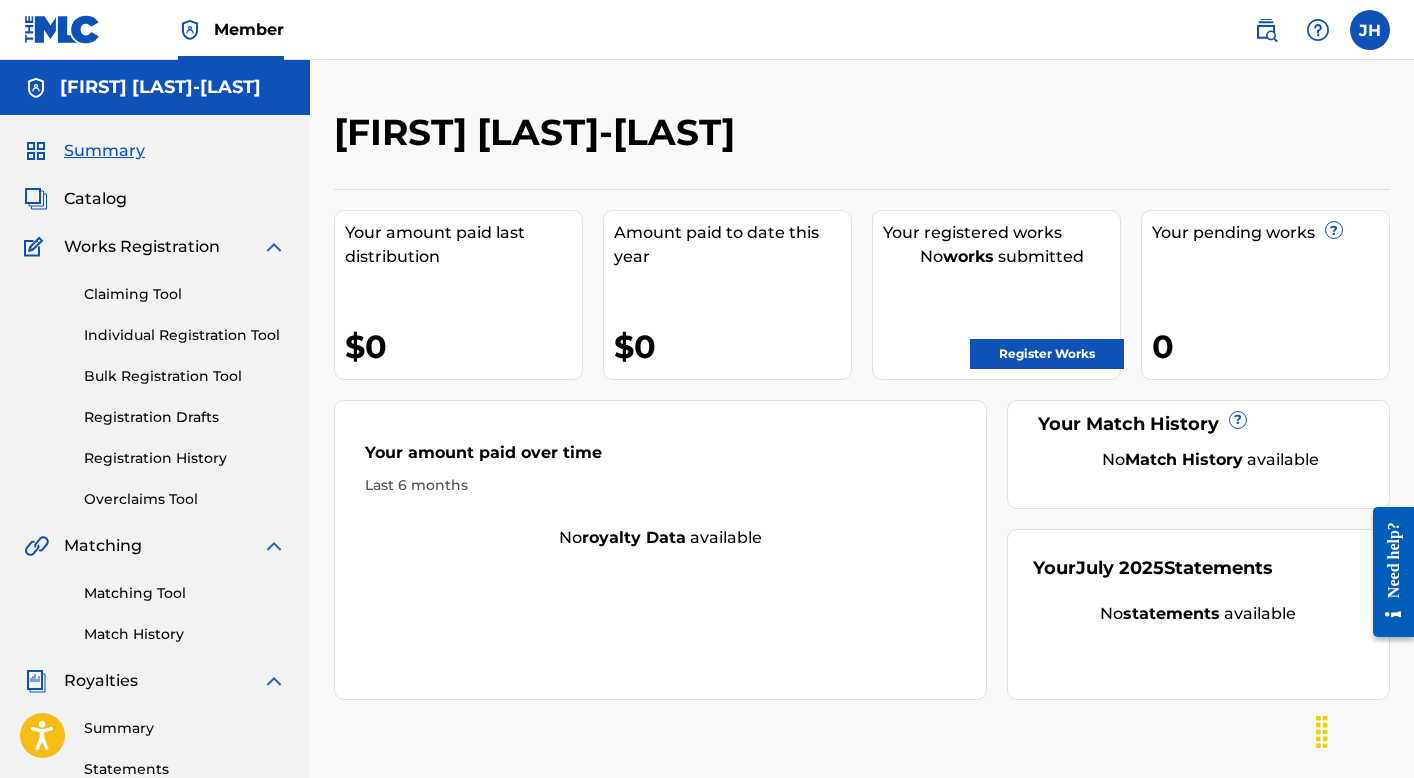scroll, scrollTop: 462, scrollLeft: 0, axis: vertical 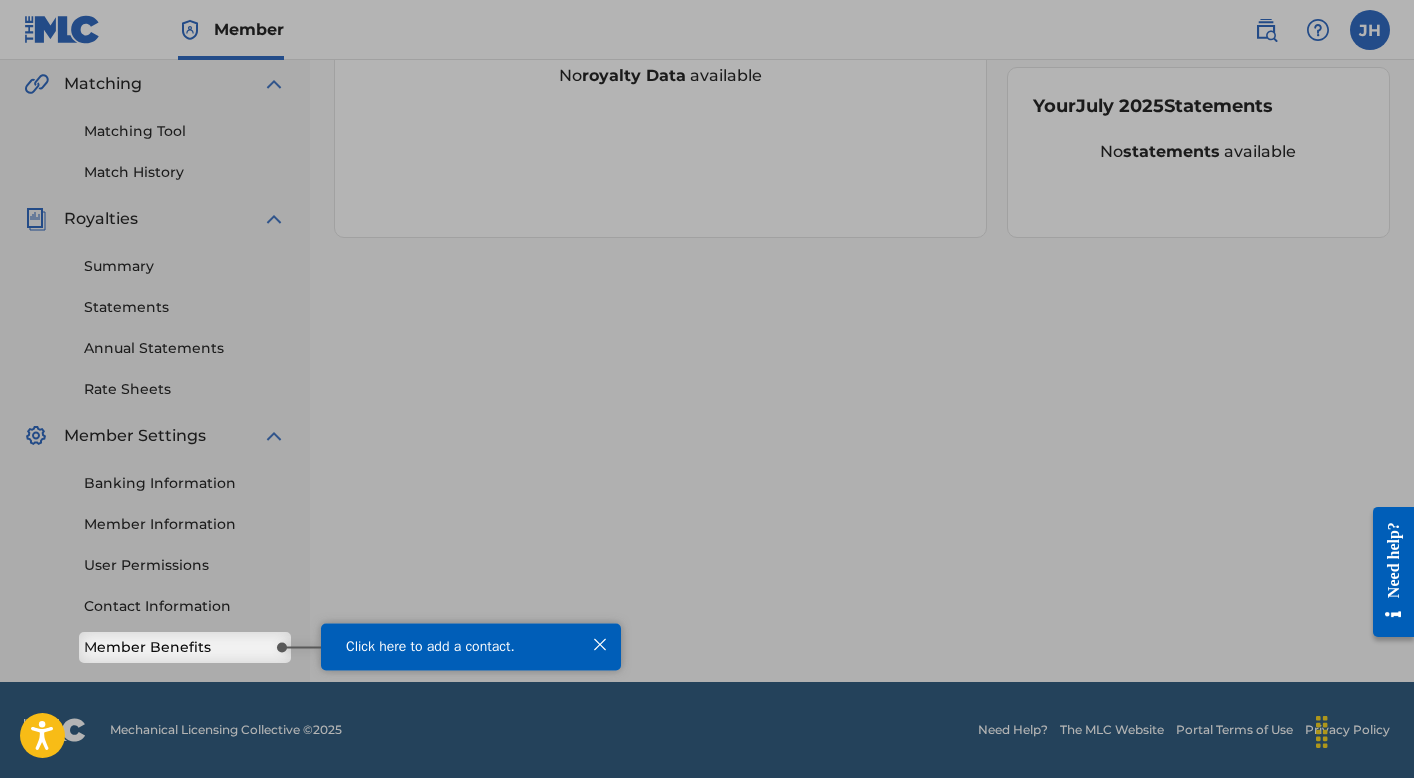 click on "Member Benefits" at bounding box center [185, 647] 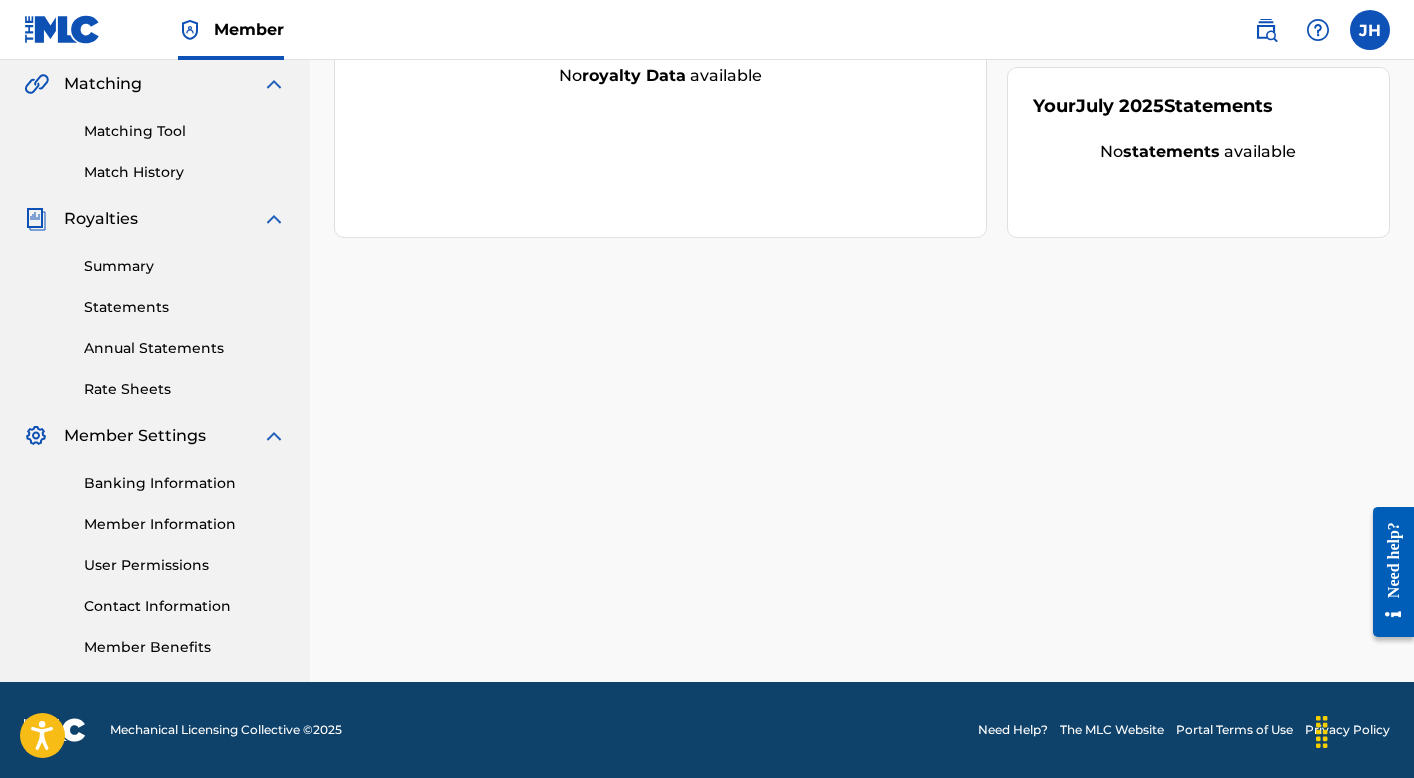 click on "Contact Information" at bounding box center (185, 606) 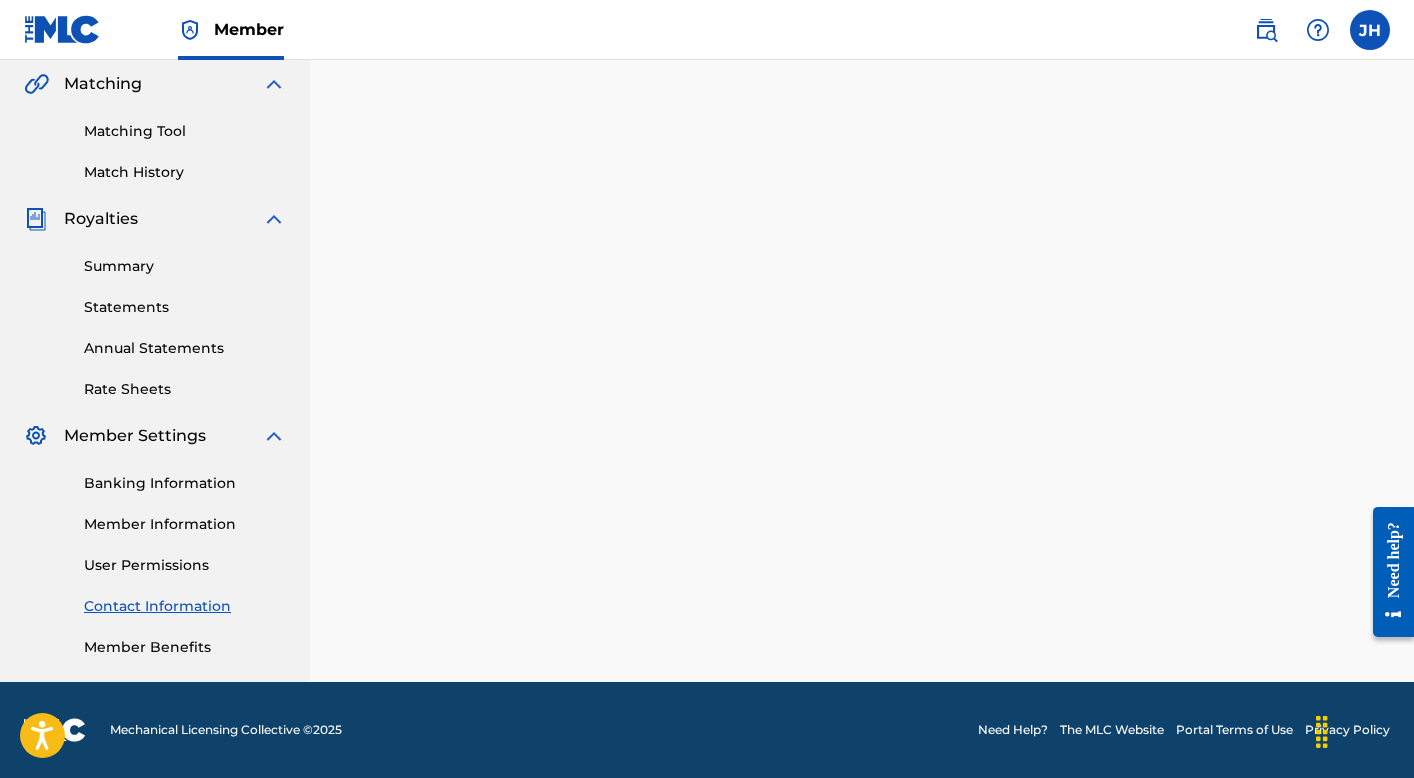 scroll, scrollTop: 0, scrollLeft: 0, axis: both 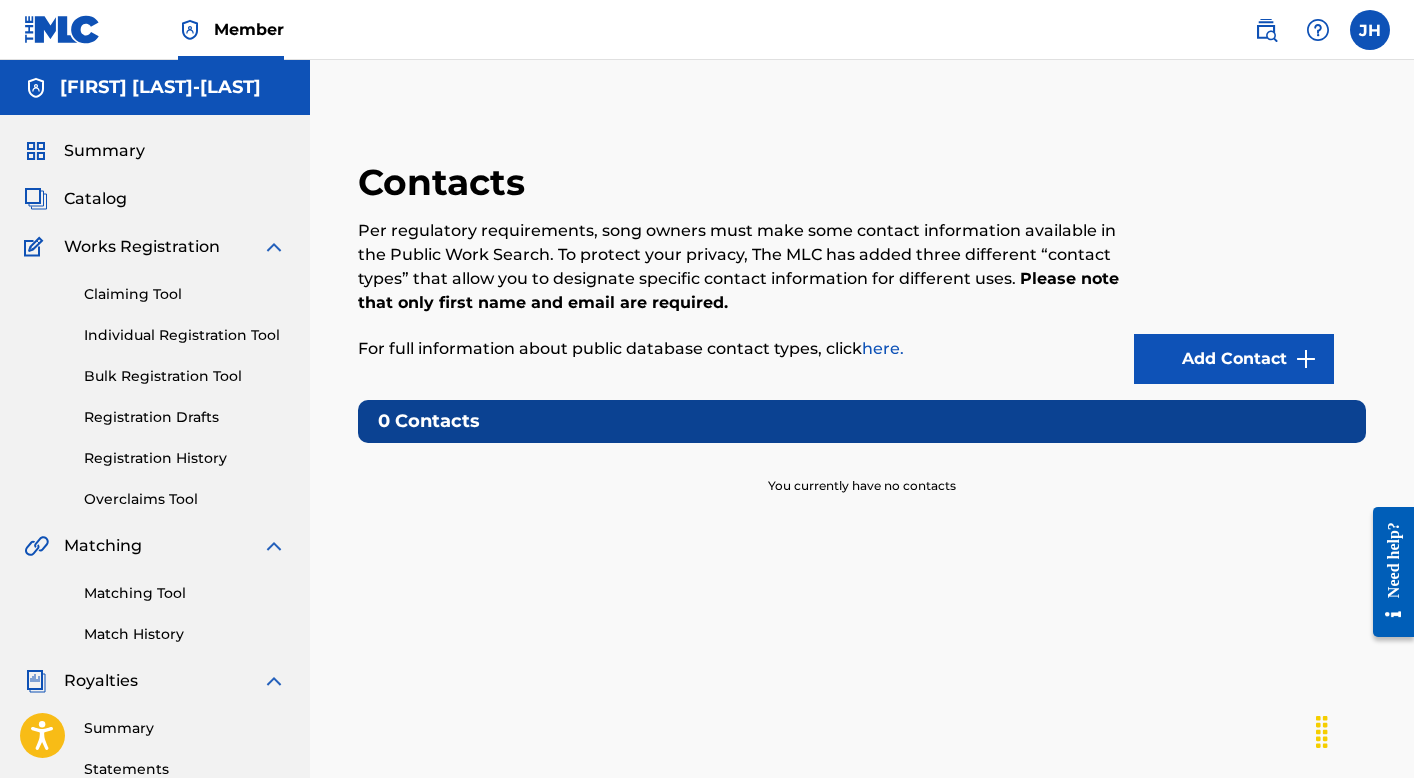 click on "Add Contact" at bounding box center (1234, 359) 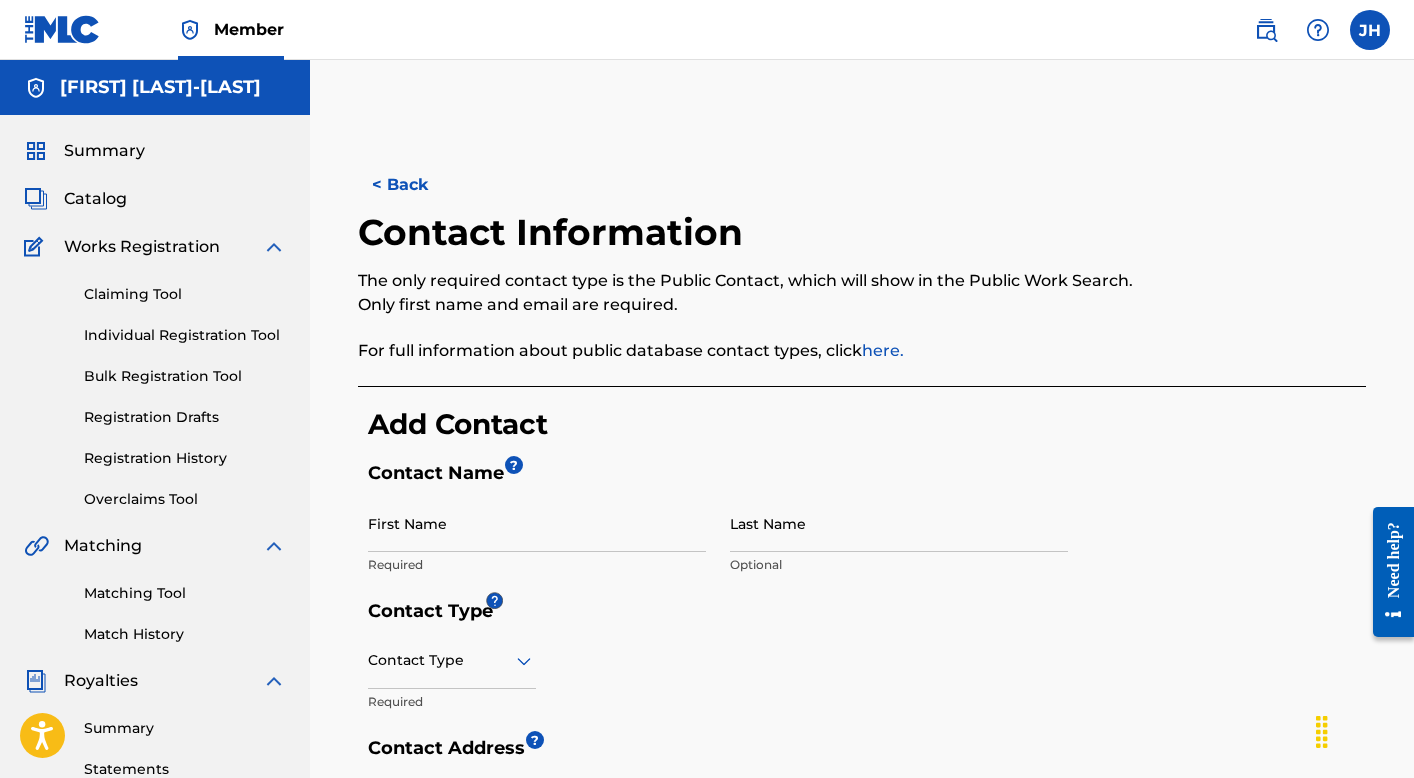 scroll, scrollTop: 0, scrollLeft: 0, axis: both 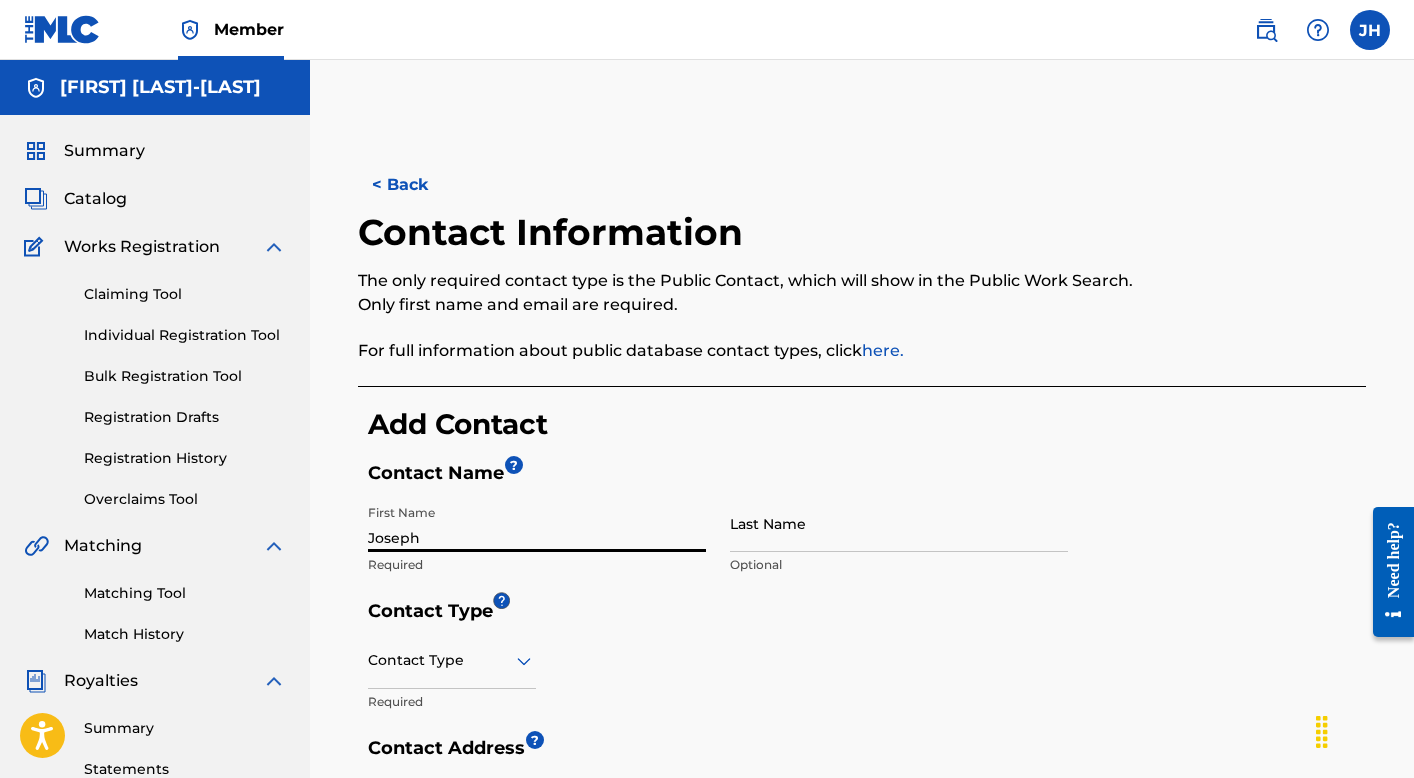 type on "Joseph" 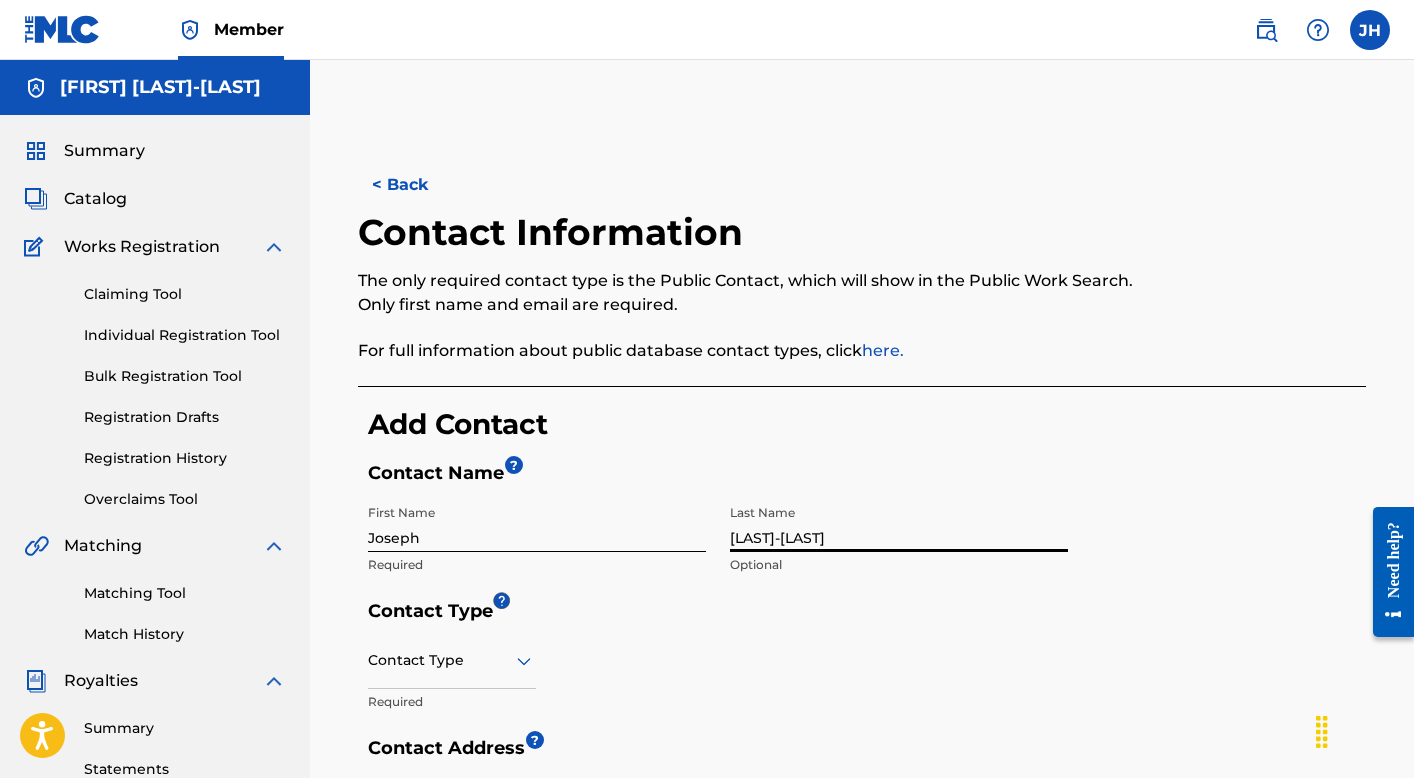 type on "[LAST]-[LAST]" 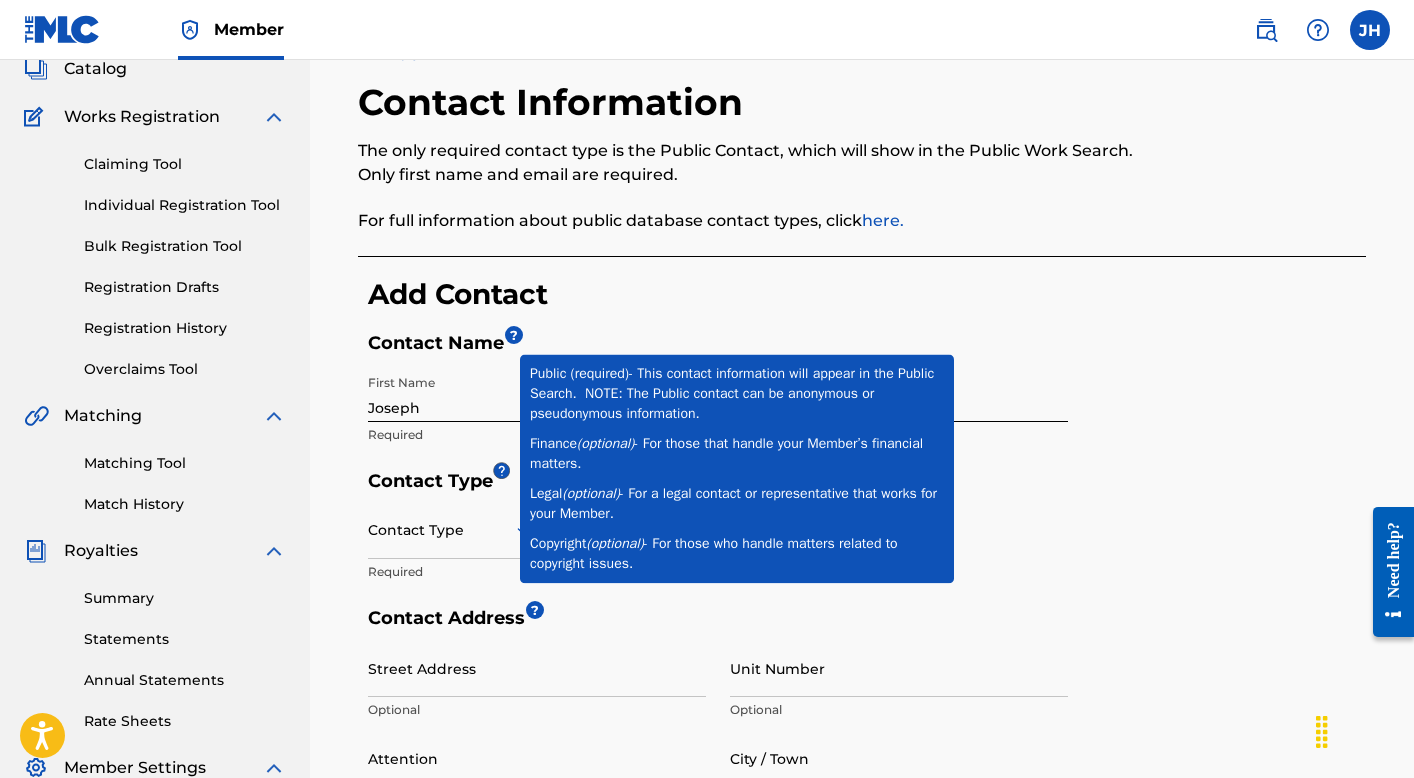 scroll, scrollTop: 170, scrollLeft: 0, axis: vertical 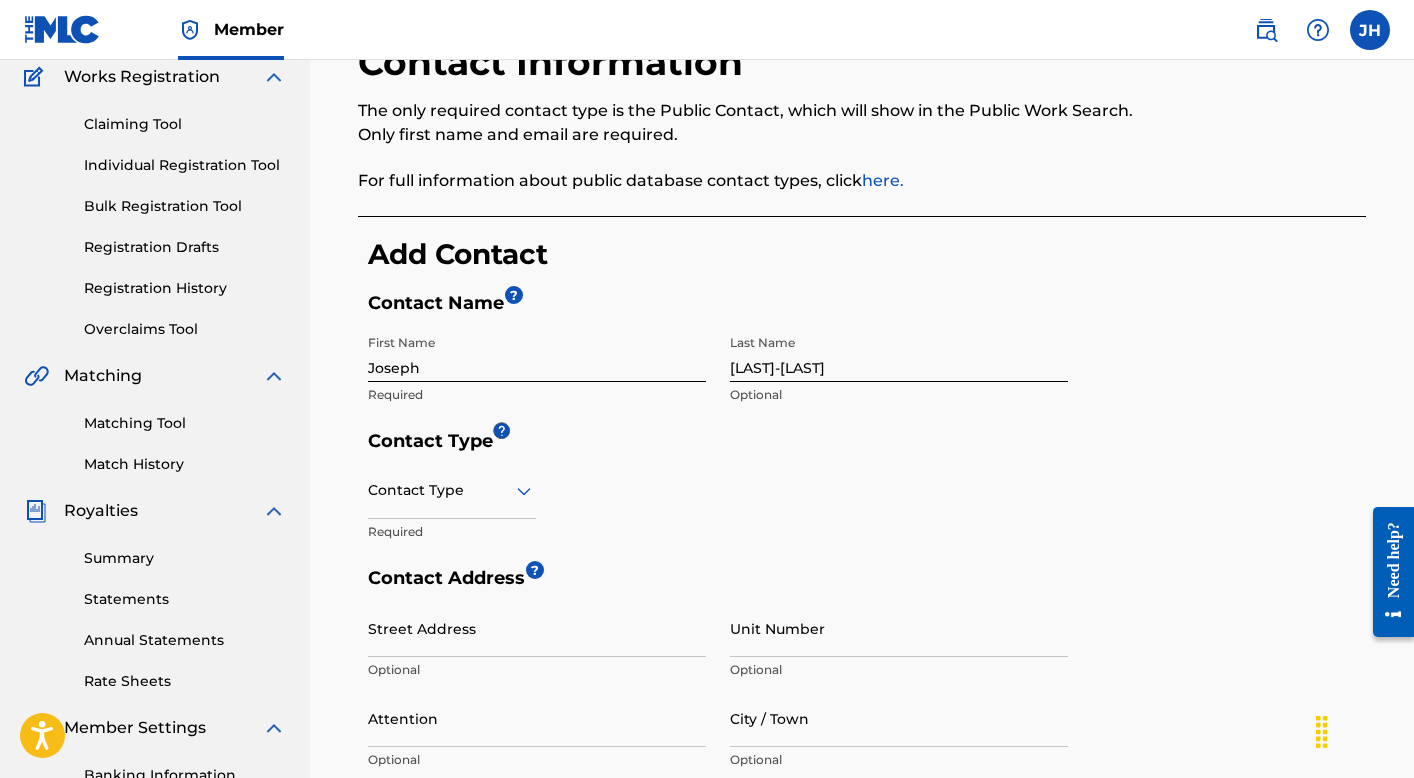 click on "Contact Type" at bounding box center [452, 490] 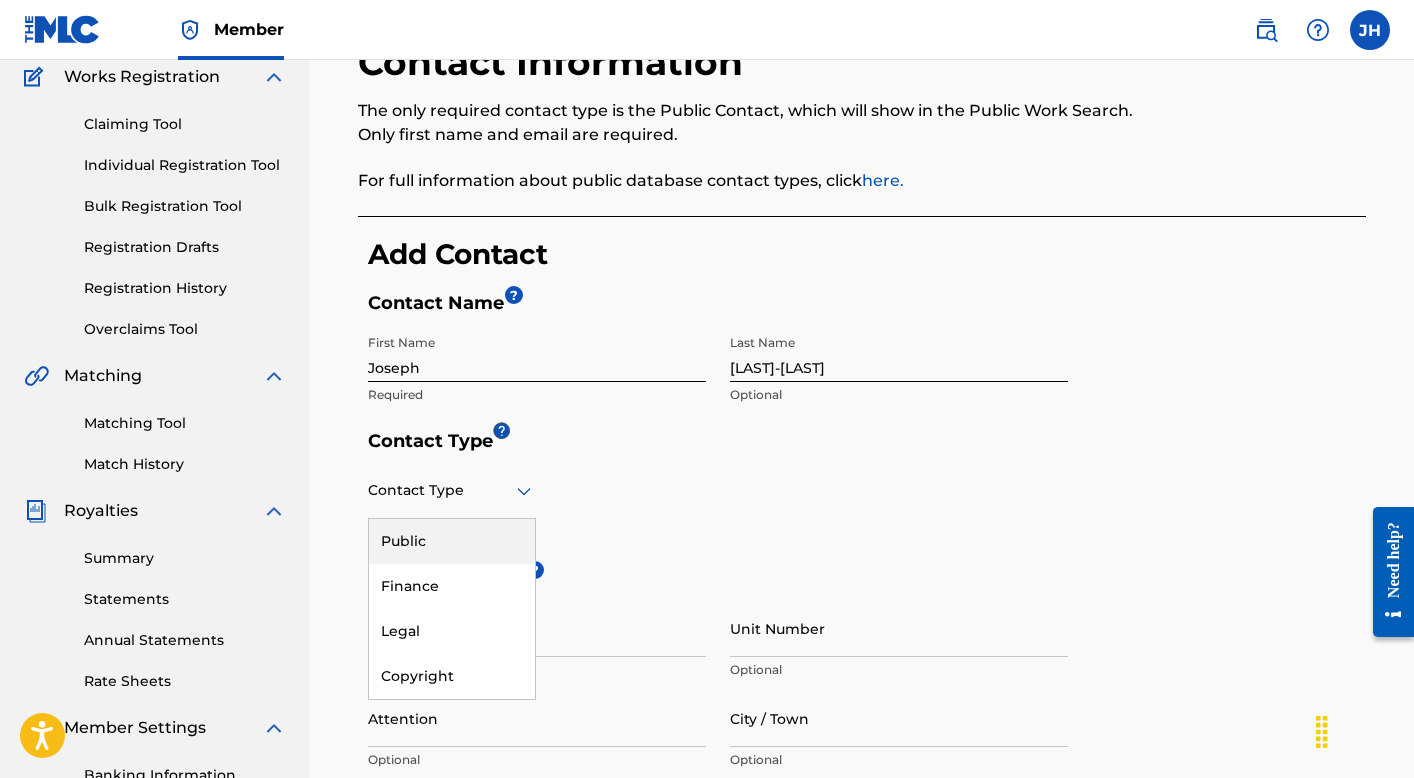 scroll, scrollTop: 226, scrollLeft: 0, axis: vertical 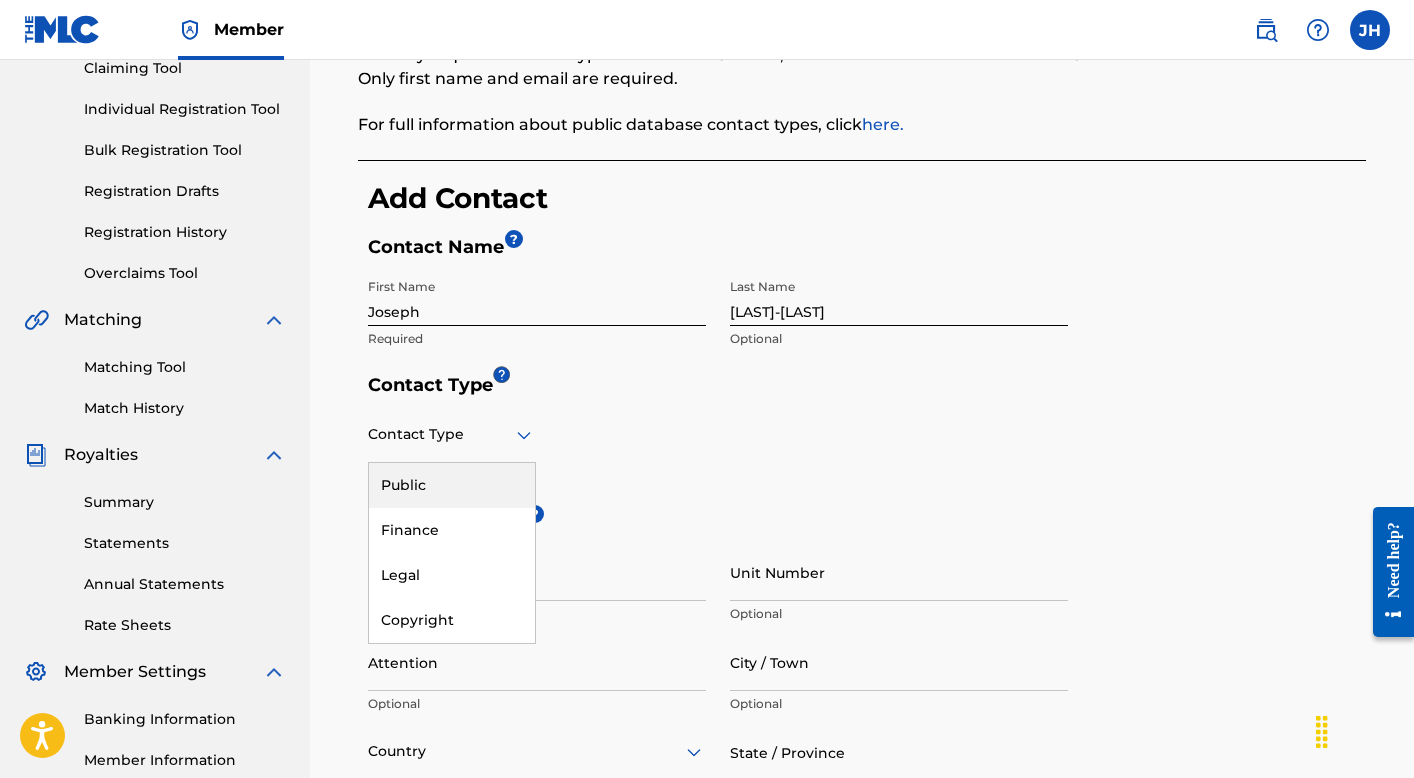click on "Public" at bounding box center [452, 485] 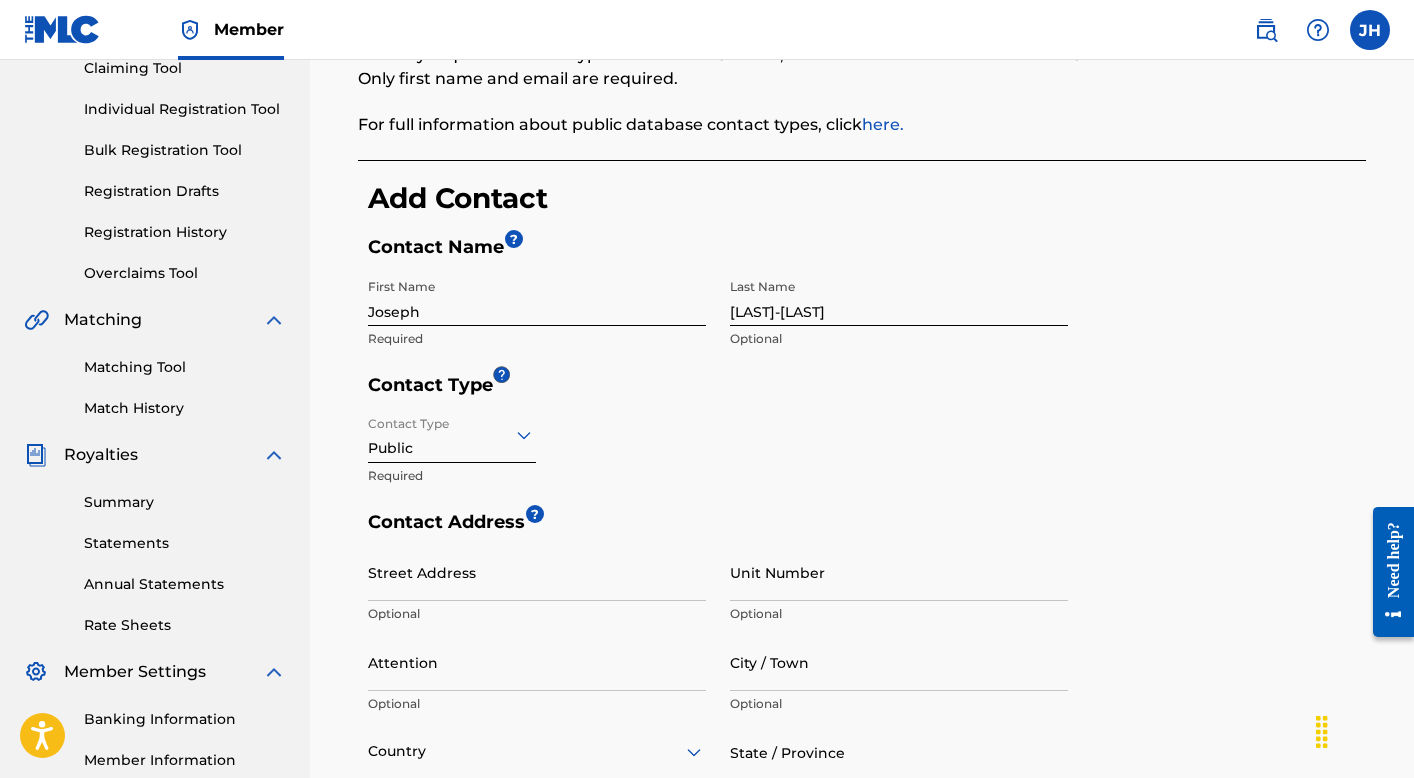 click on "Contact Type Public Required" at bounding box center [718, 458] 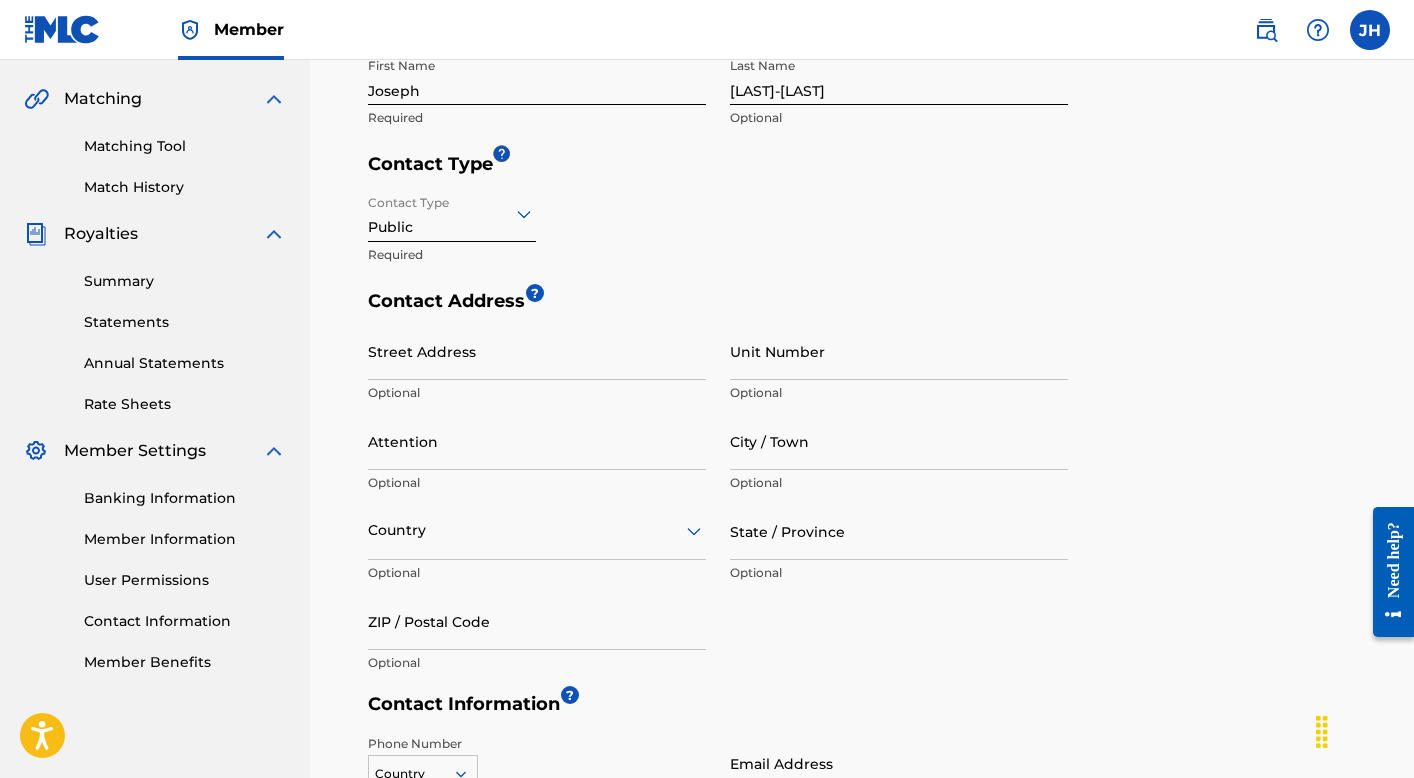scroll, scrollTop: 450, scrollLeft: 0, axis: vertical 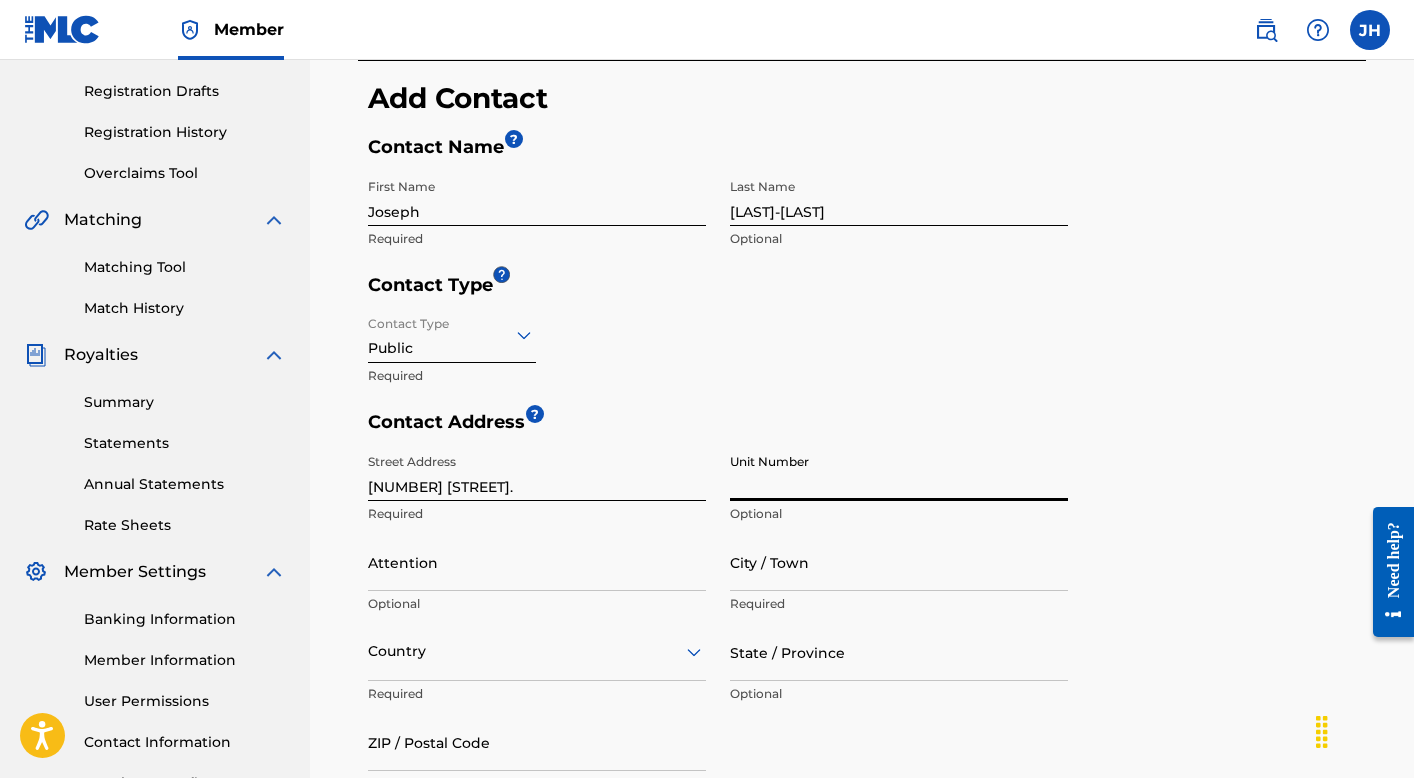 click on "[NUMBER] [STREET]." at bounding box center [537, 472] 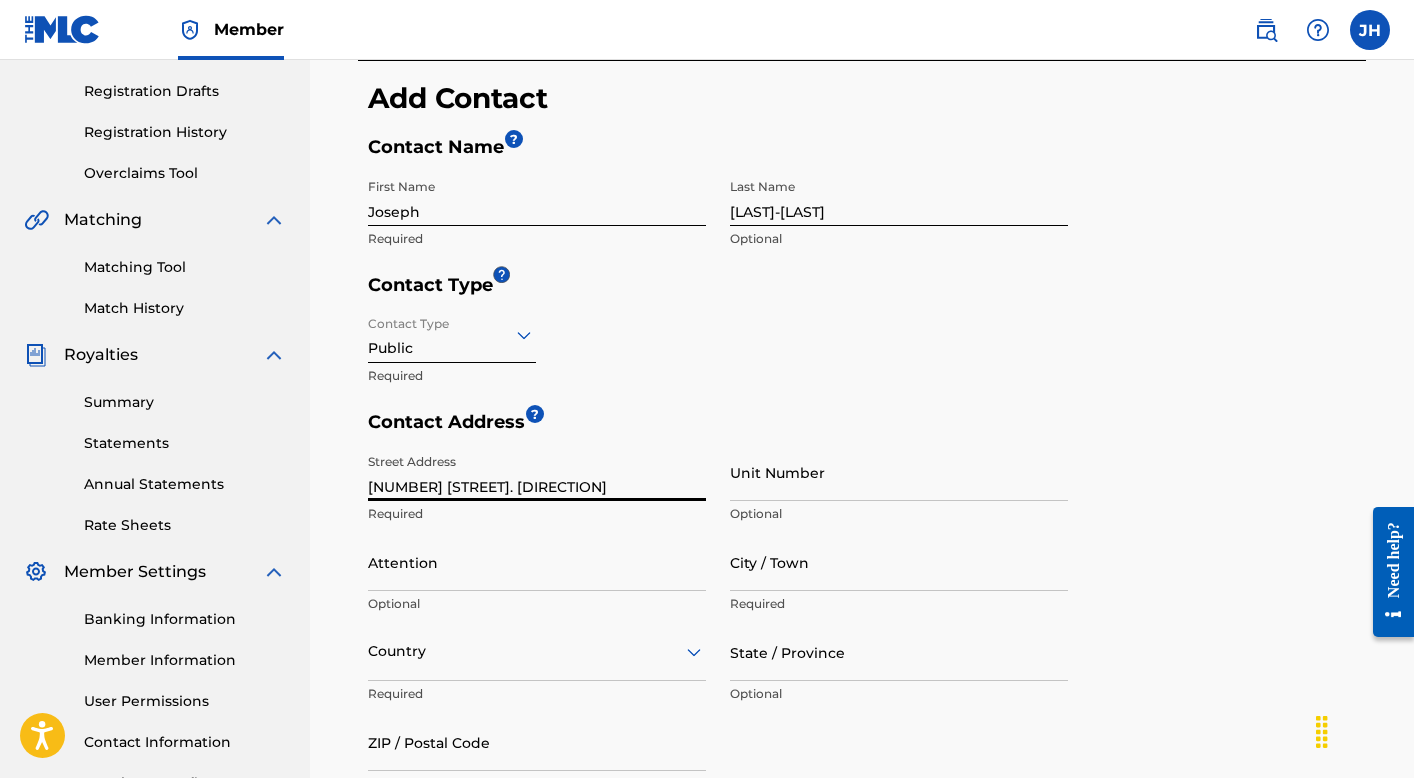 type on "[NUMBER] [STREET]. [DIRECTION]" 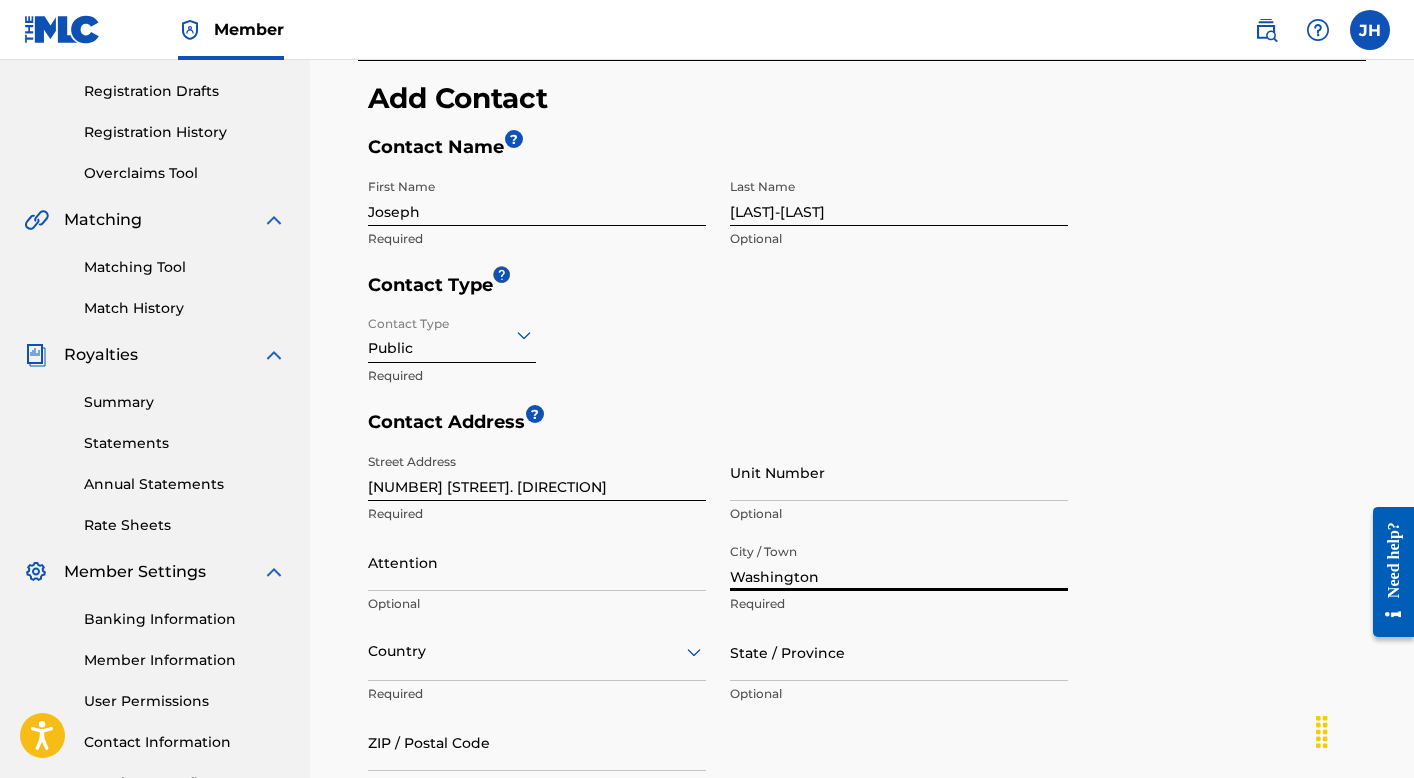 type on "Washington" 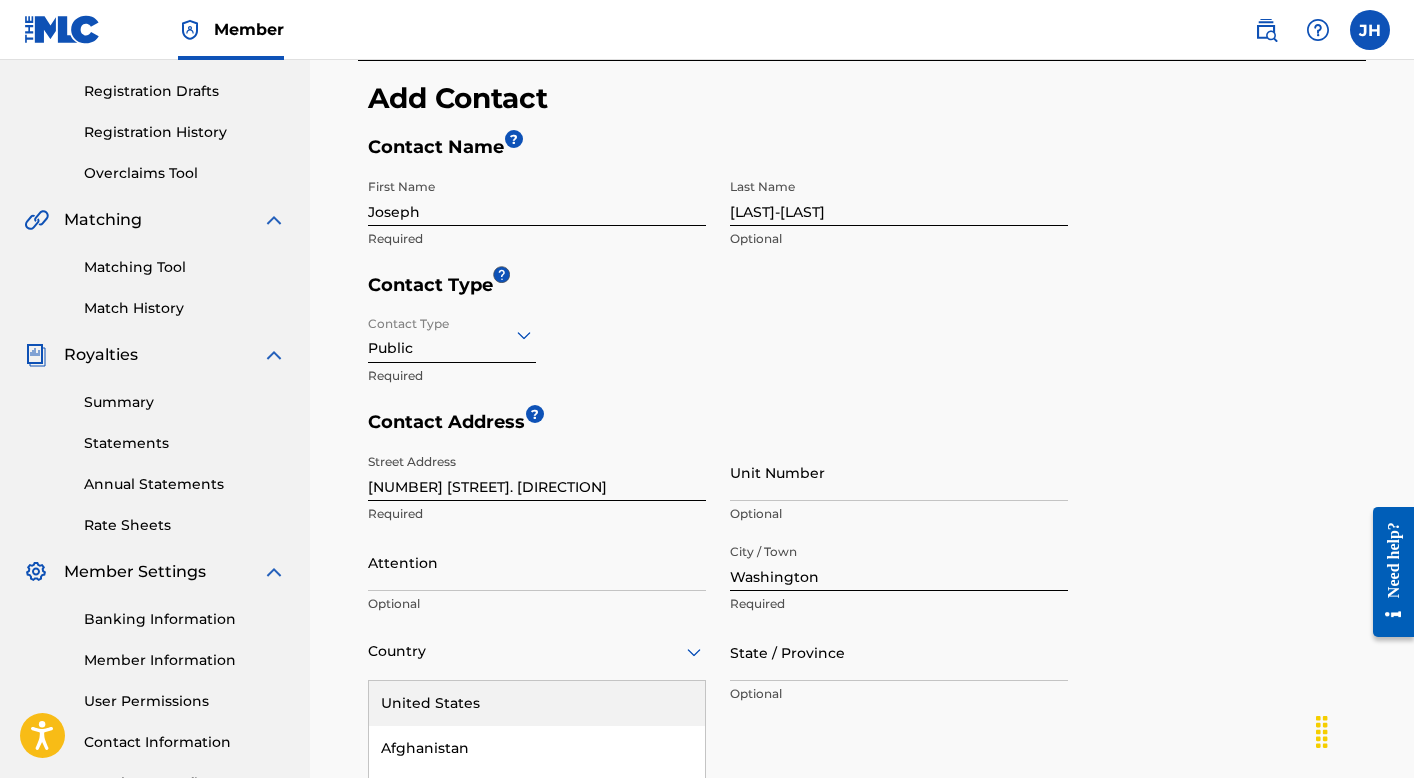 scroll, scrollTop: 528, scrollLeft: 0, axis: vertical 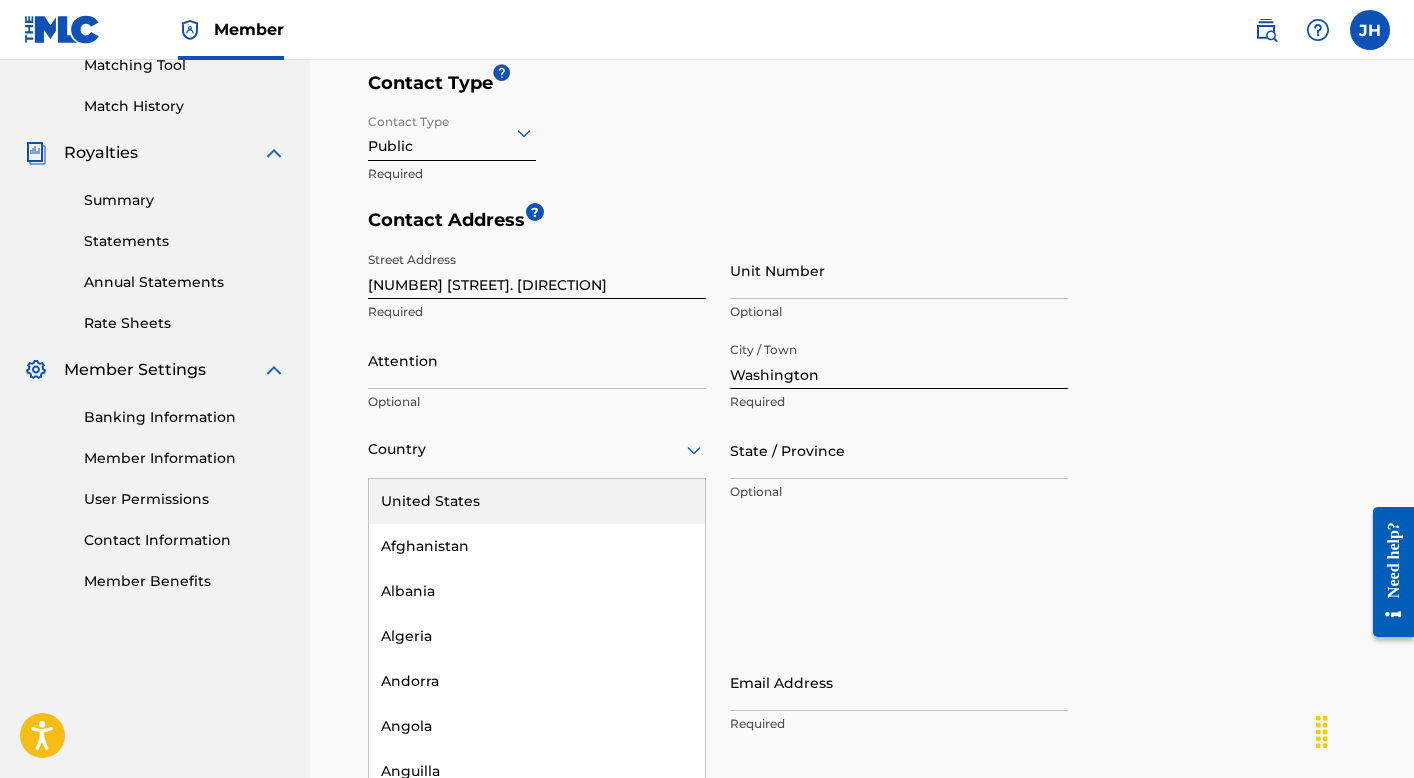 click on "United States, 1 of 223. 223 results available. Use Up and Down to choose options, press Enter to select the currently focused option, press Escape to exit the menu, press Tab to select the option and exit the menu. Country United States Afghanistan Albania Algeria Andorra Angola Anguilla Antigua and Barbuda Argentina Armenia Aruba Australia Austria Azerbaijan Bahamas Bahrain Bangladesh Barbados Belarus Belgium Belize Benin Bermuda Bhutan Bolivia Bosnia and Herzegovina Botswana Brazil Brunei Darussalam Bulgaria Burkina Faso Burundi Cambodia Cameroon Canada Cape Verde Cayman Islands Central African Republic Chad Chile China Colombia Comoros Congo Congo, the Democratic Republic of the Cook Islands Costa Rica Cote D'Ivoire Croatia Cuba Cyprus Czech Republic Denmark Djibouti Dominica Dominican Republic Ecuador Egypt El Salvador Equatorial Guinea Eritrea Estonia Ethiopia Falkland Islands (Malvinas) Faroe Islands Fiji Finland France French Guiana French Polynesia Gabon Gambia Georgia Germany Ghana Gibraltar Greece" at bounding box center (537, 450) 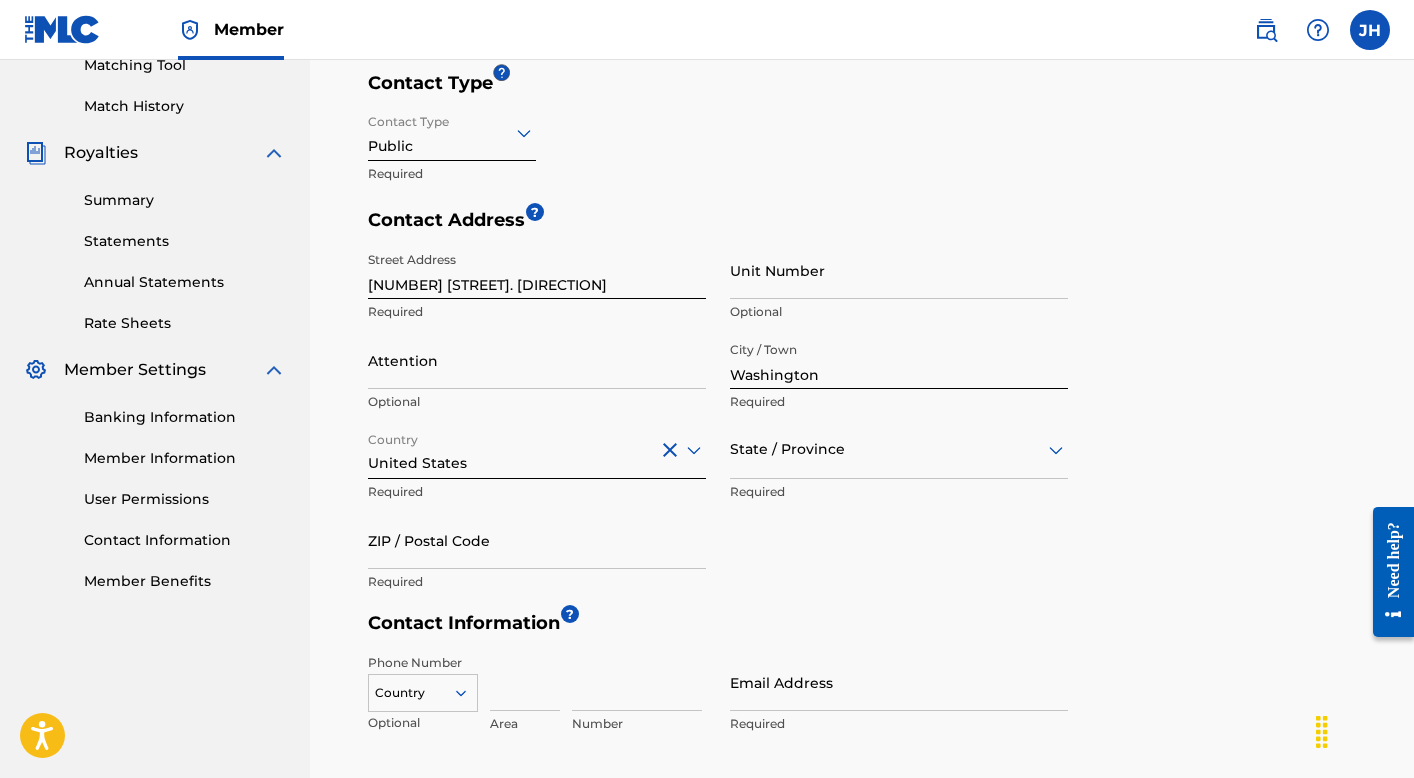 click at bounding box center (899, 449) 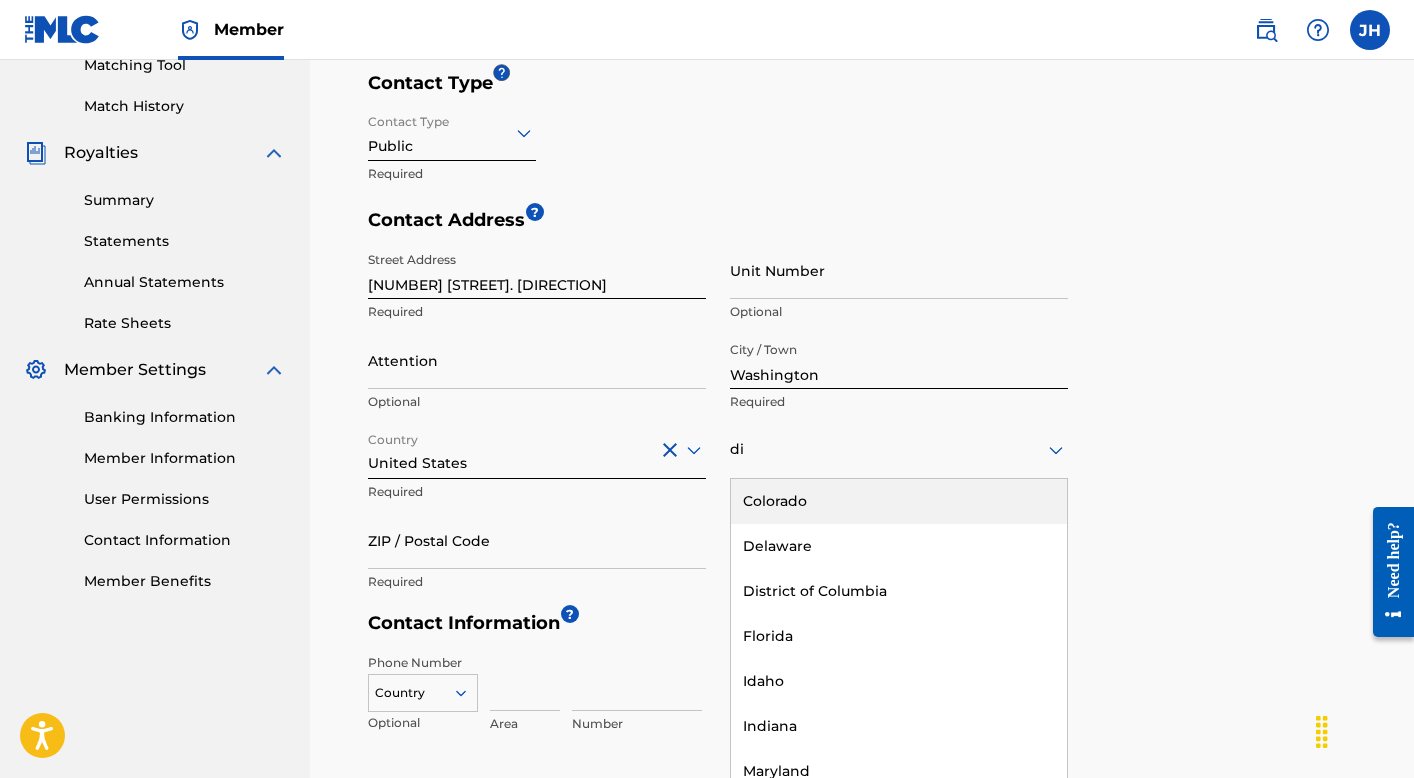 type on "dis" 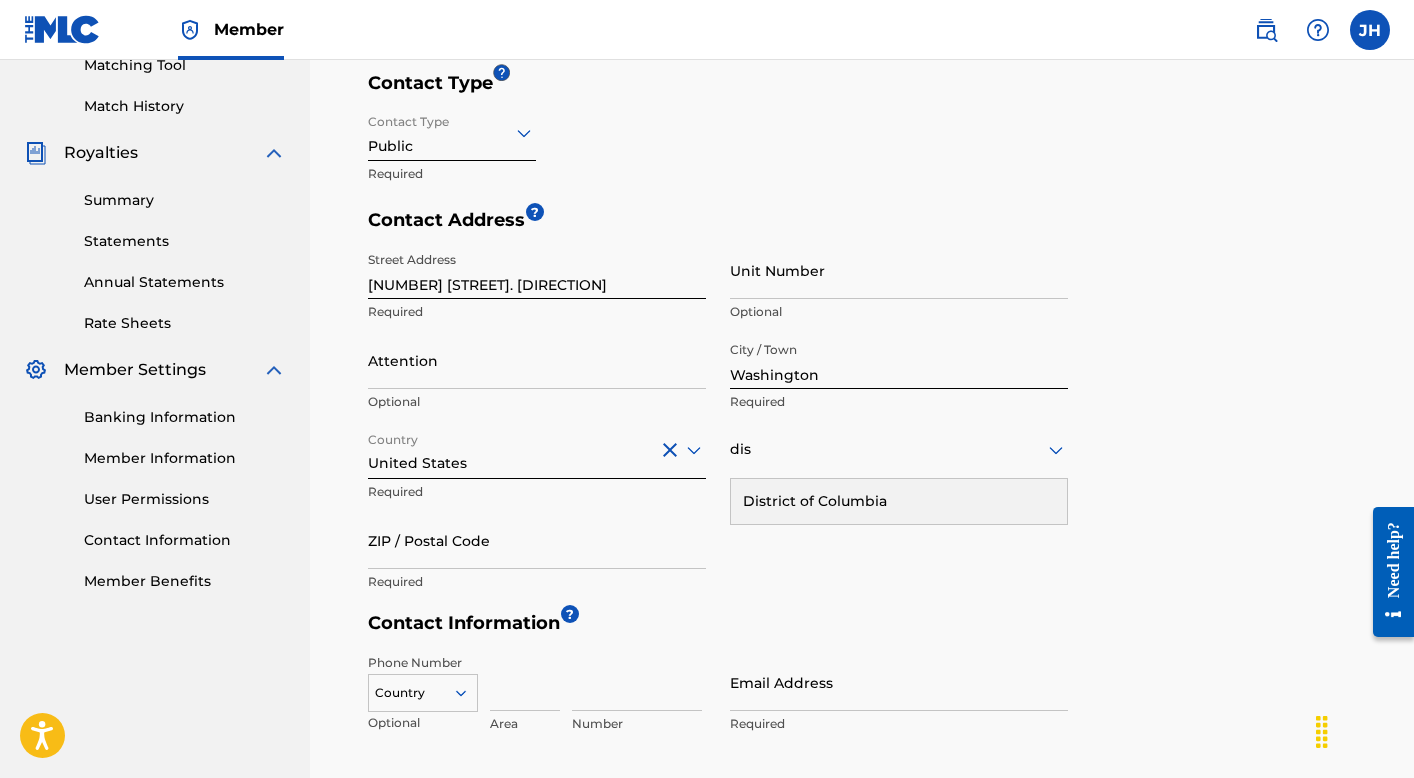 click on "District of Columbia" at bounding box center [899, 501] 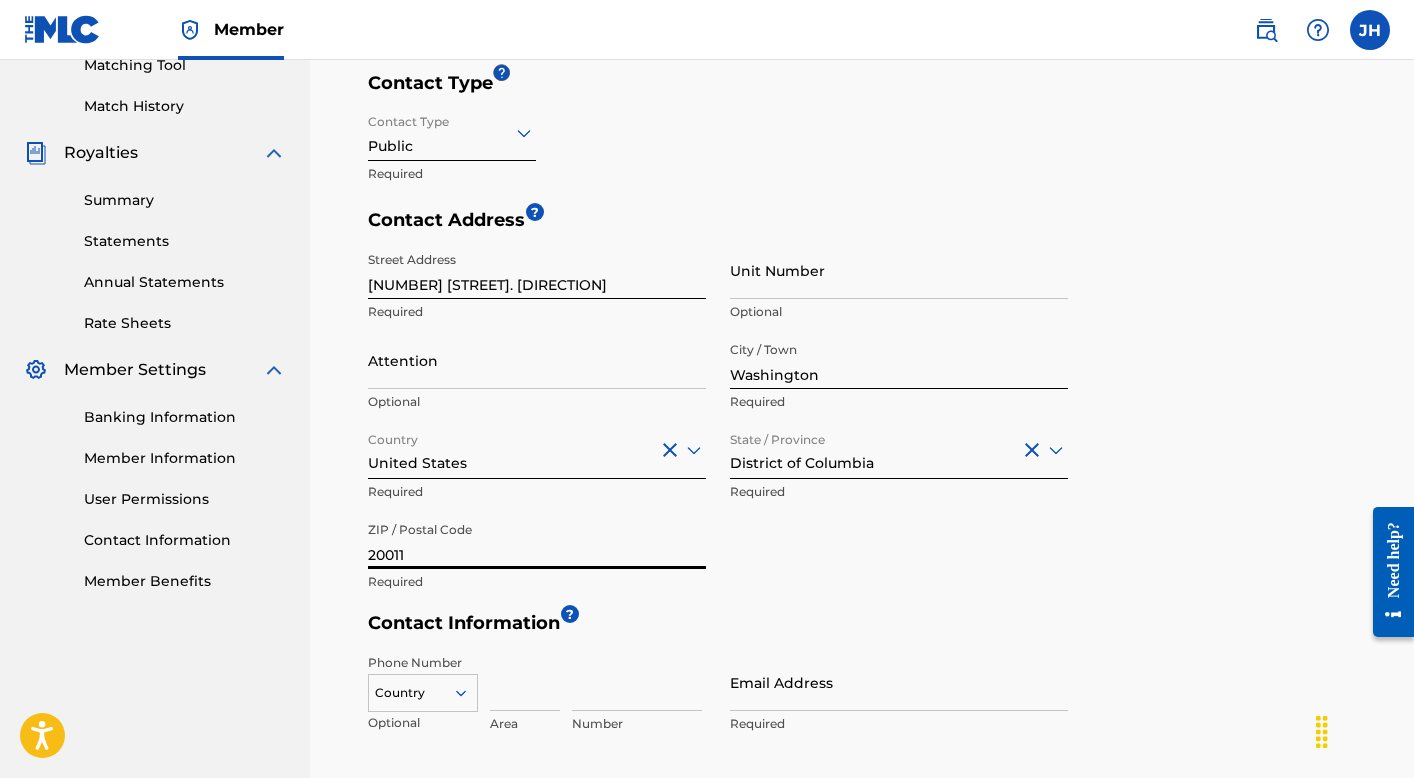 type on "20011" 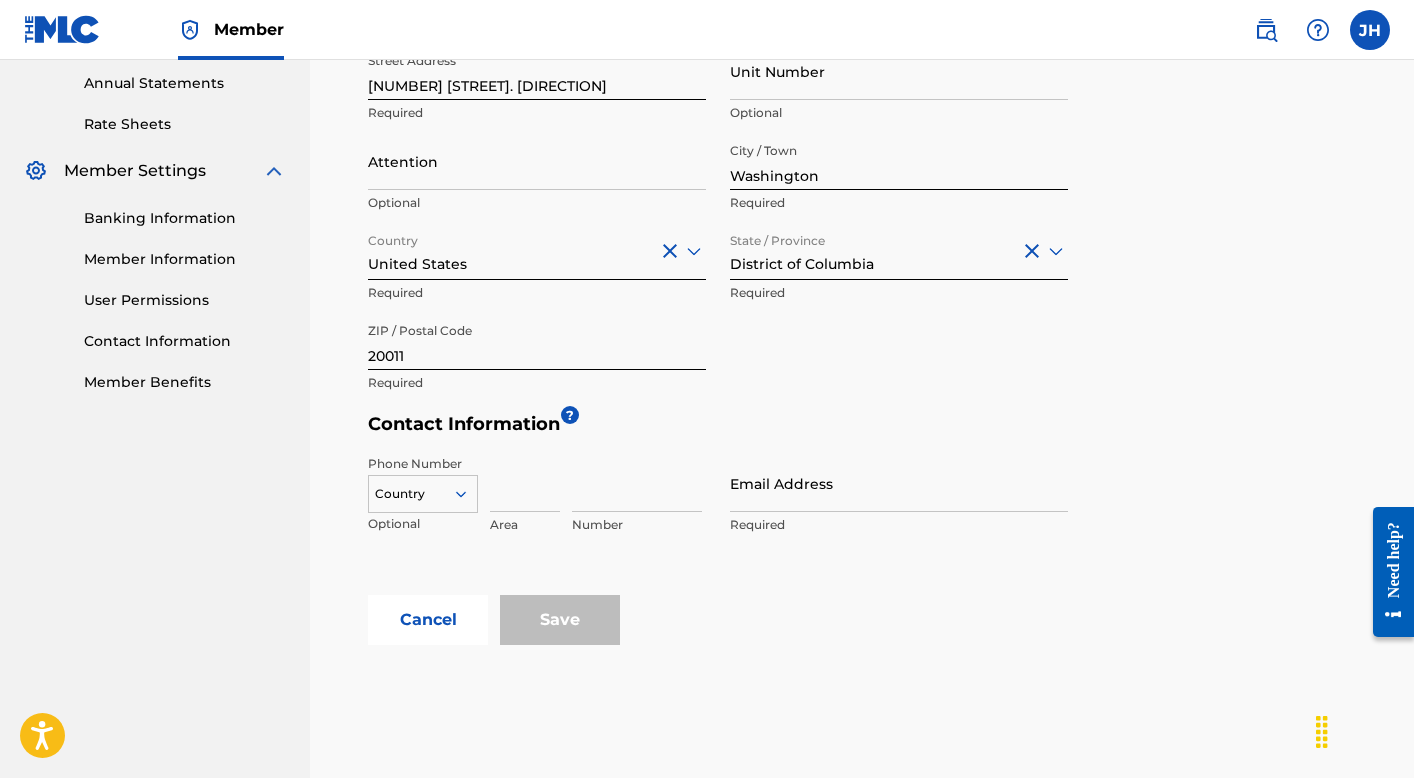 scroll, scrollTop: 815, scrollLeft: 0, axis: vertical 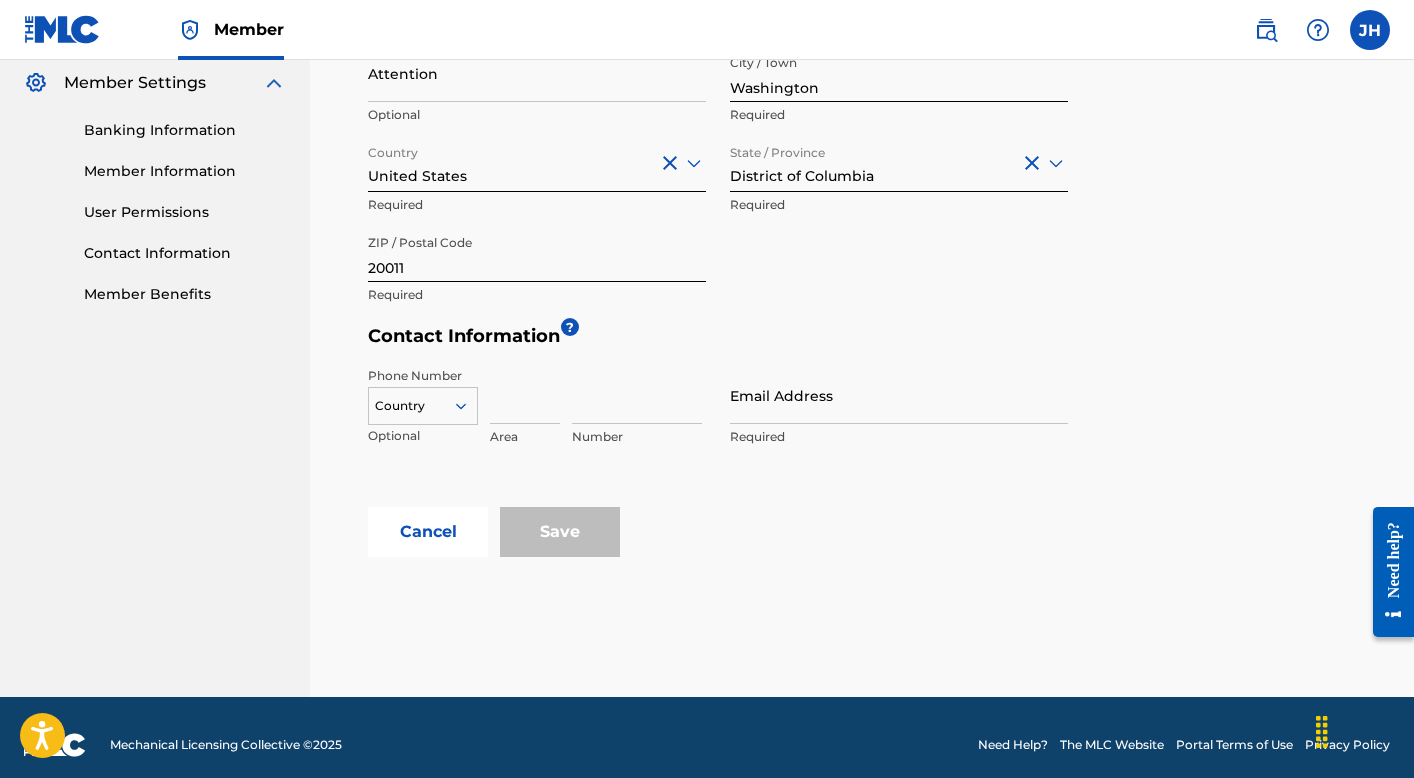 click at bounding box center (469, 406) 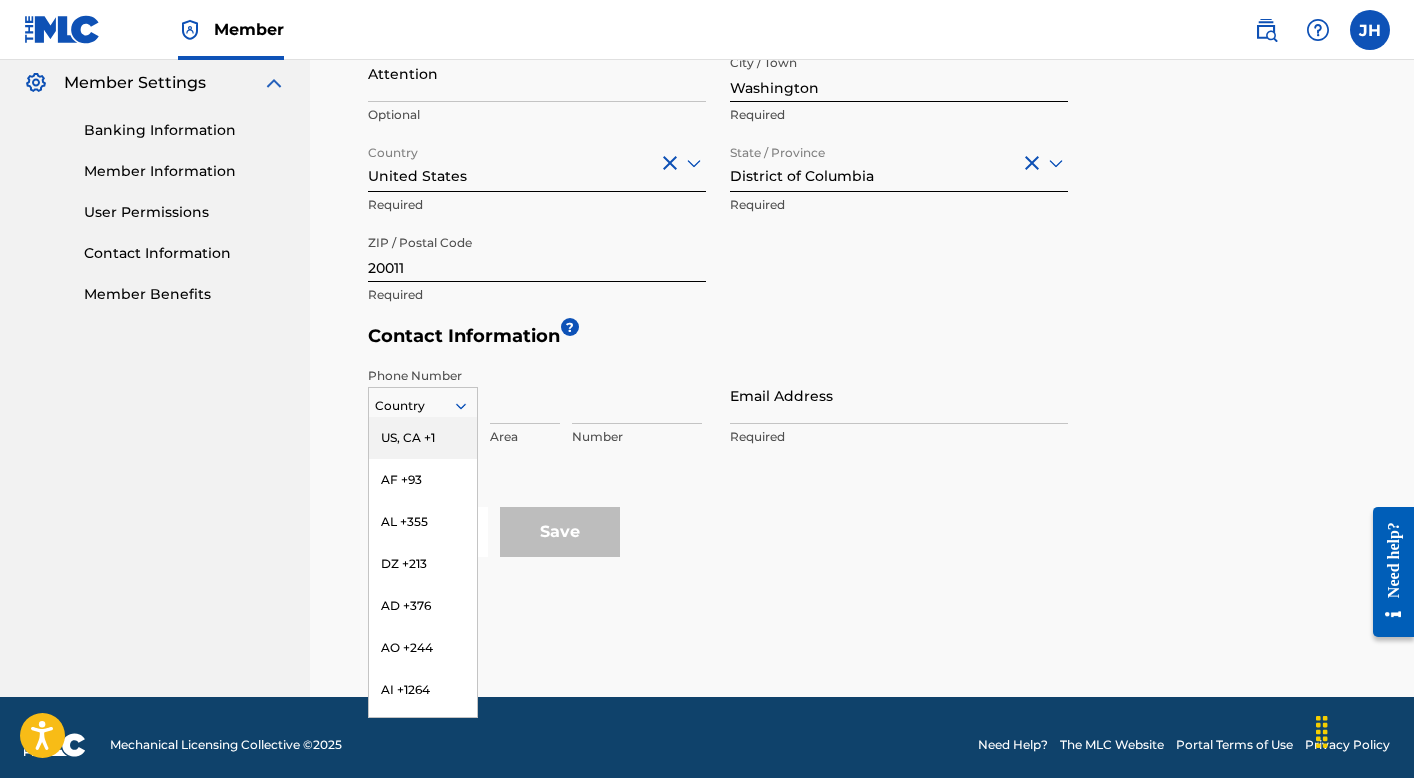 click on "US, CA +1" at bounding box center [423, 438] 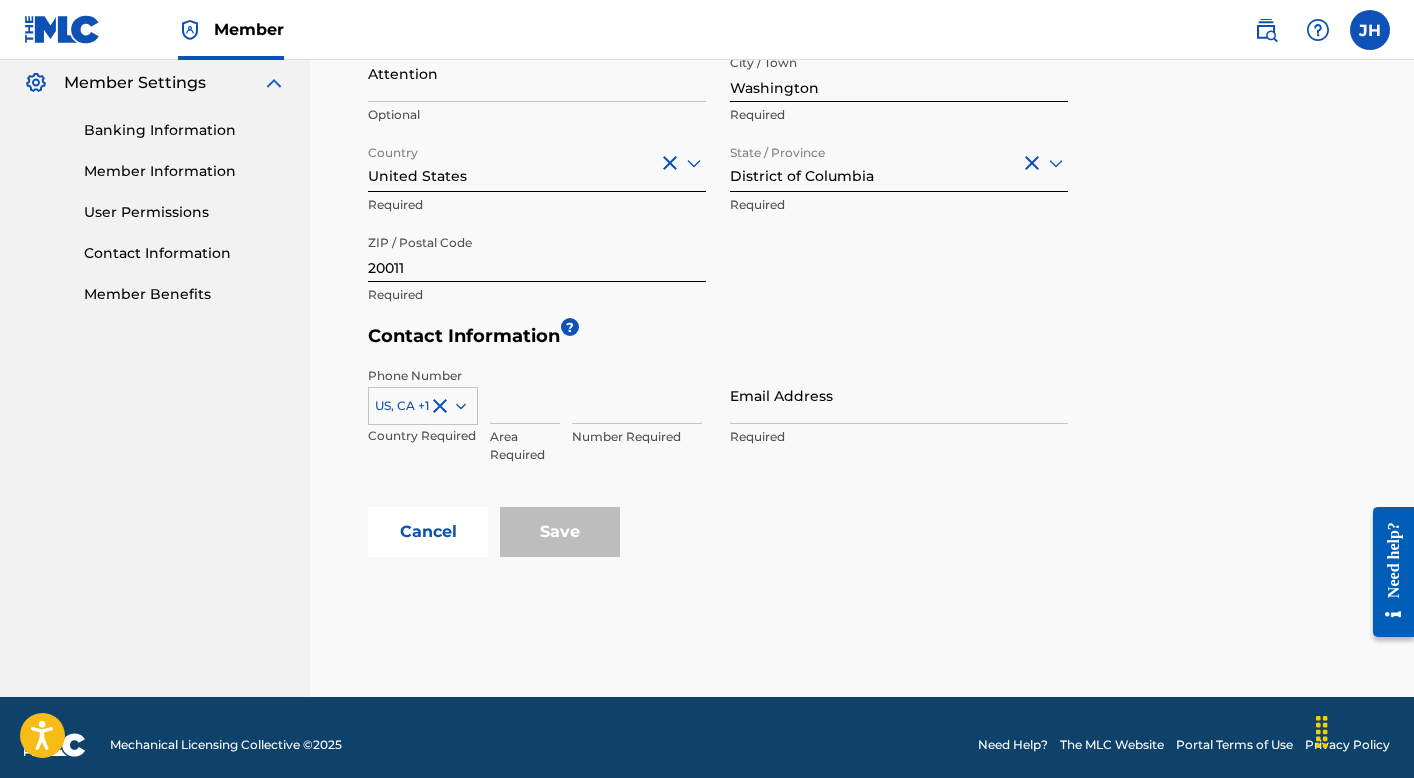 click at bounding box center (525, 395) 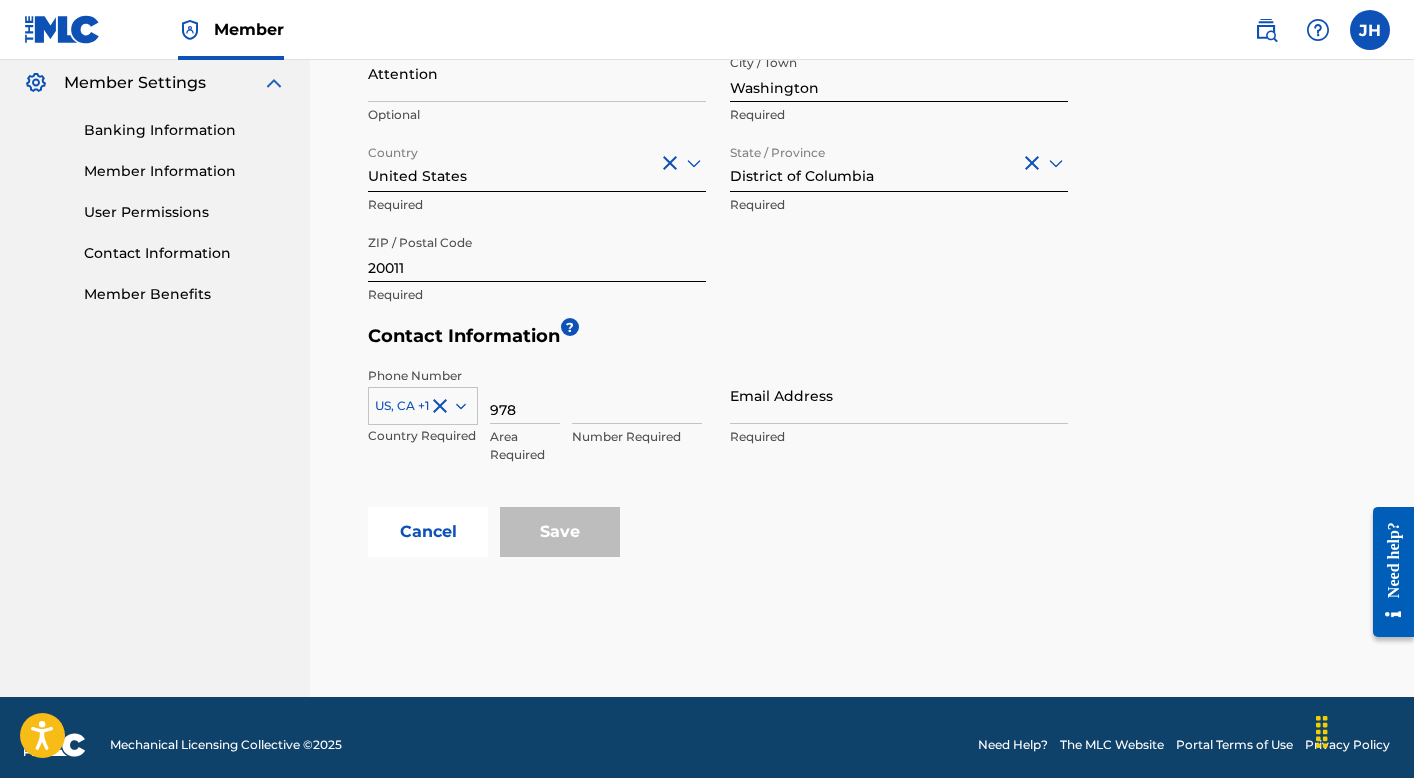 type on "978" 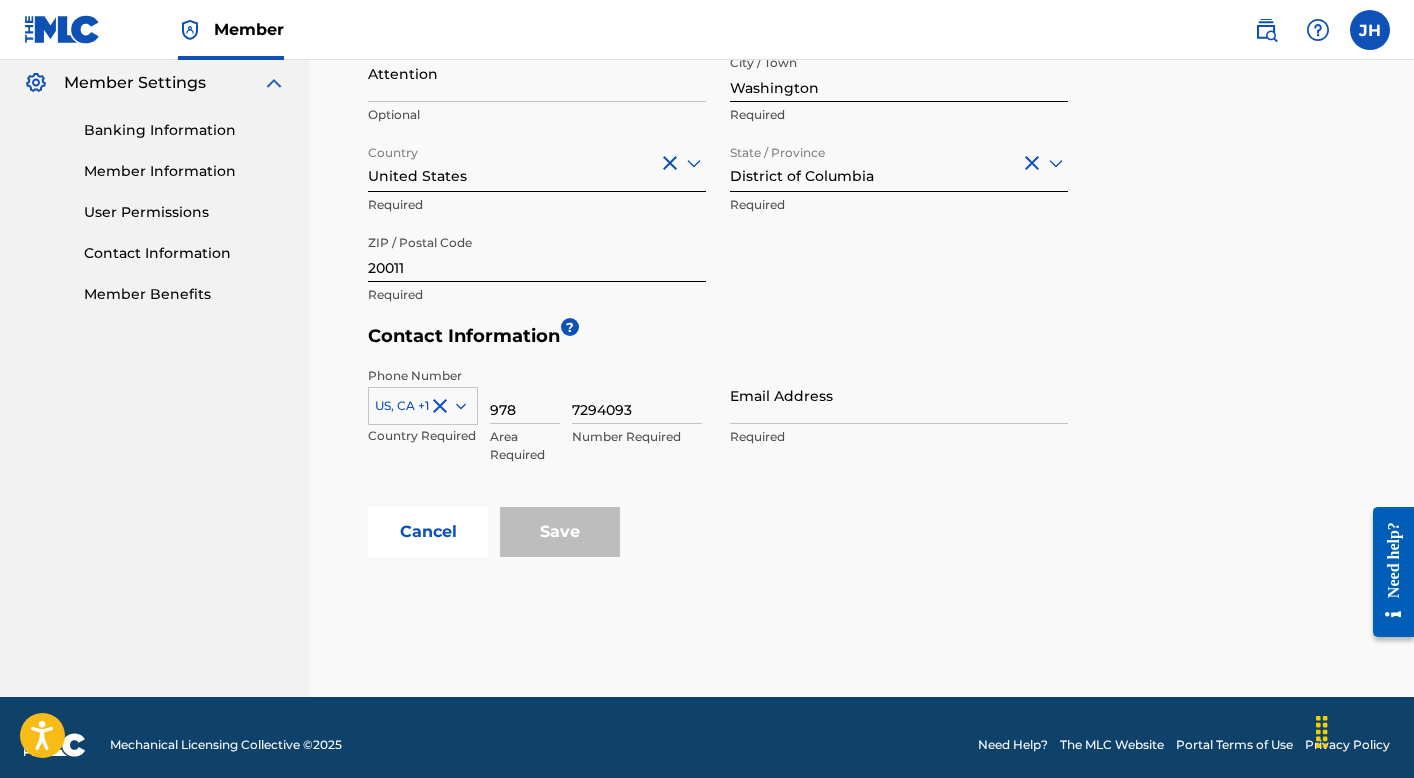 type on "7294093" 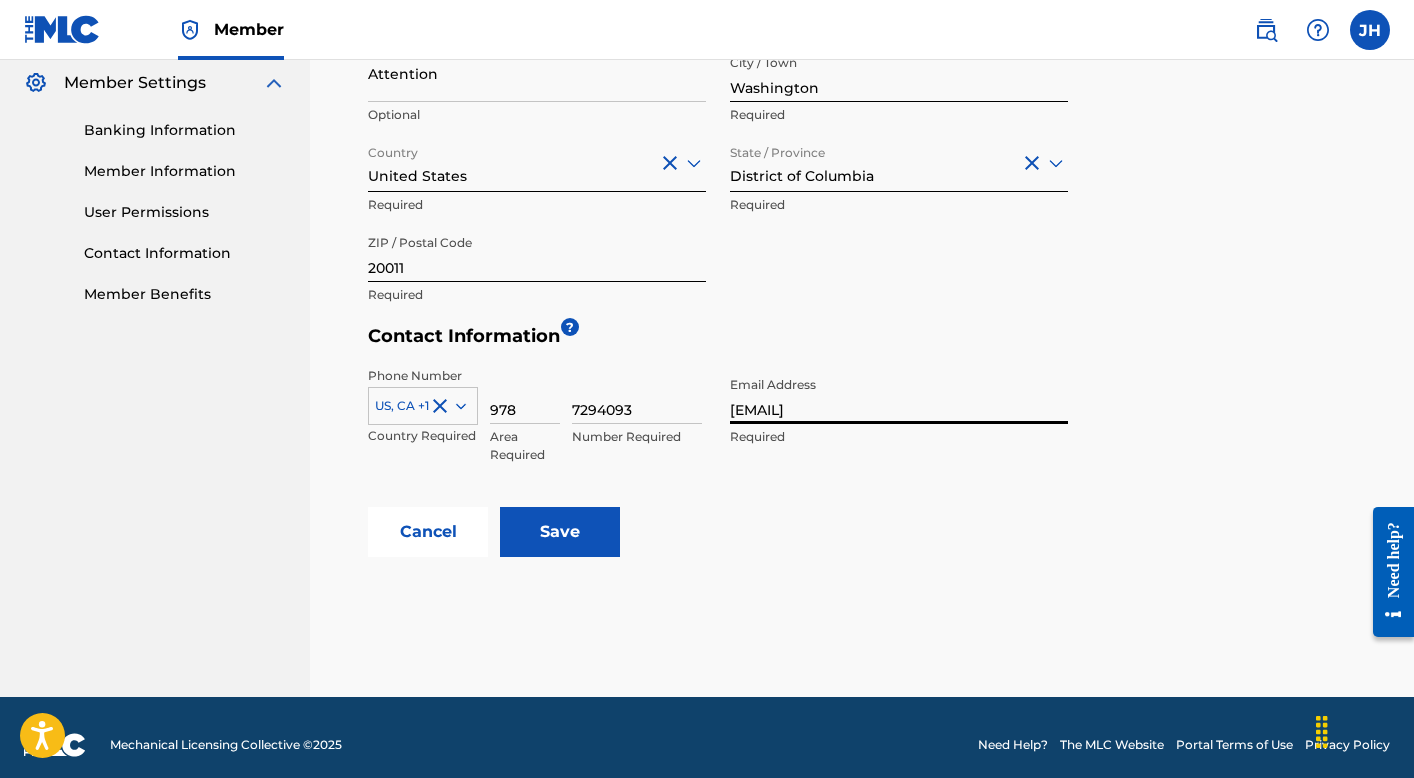 type on "[EMAIL]" 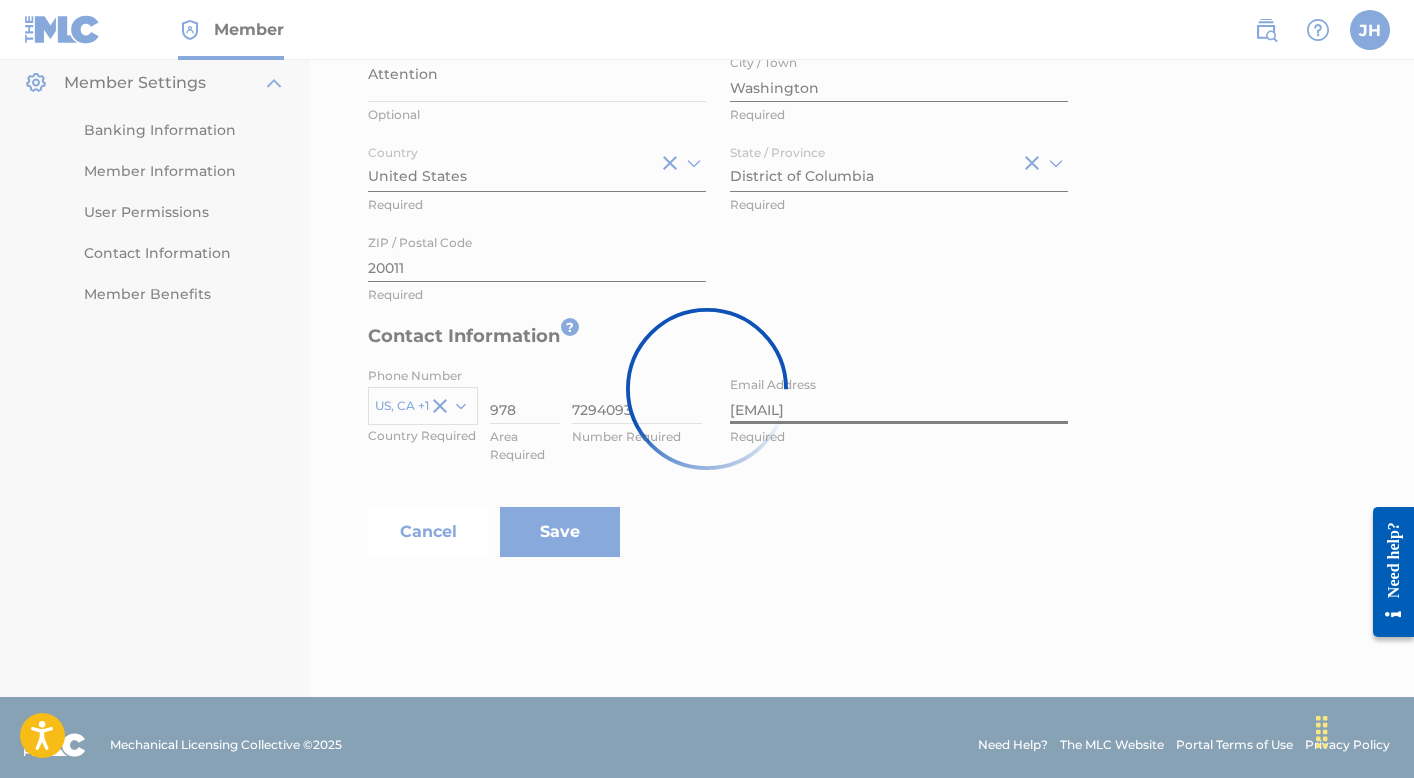 scroll, scrollTop: 0, scrollLeft: 0, axis: both 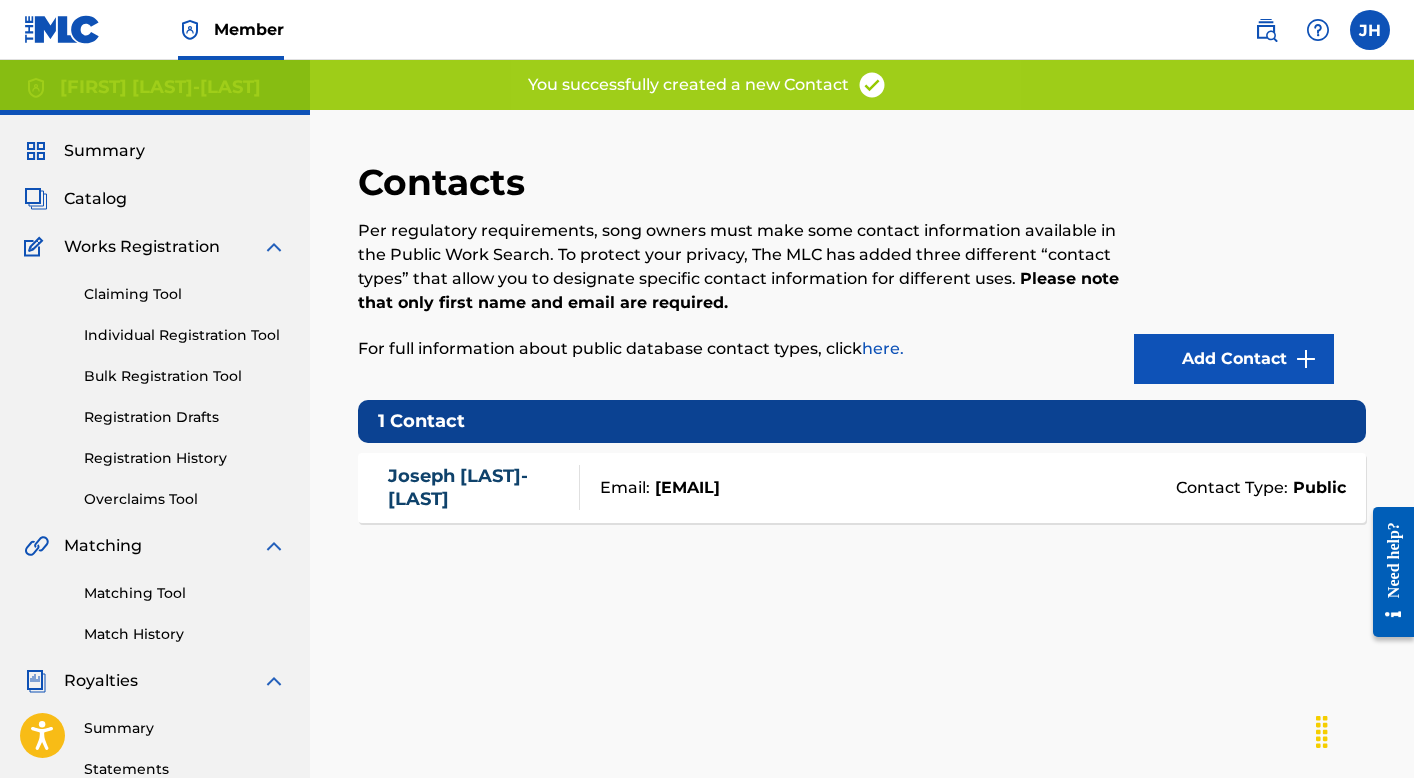 click on "Contacts Per regulatory requirements, song owners must make some contact information available in the Public Work Search. To protect your privacy, The MLC has added three different “contact types” that allow you to designate specific contact information for different uses.    Please note that only first name and email are required. For full information about public database contact types, click  here. Add Contact 1   Contact [FIRST]   [LAST]-[LAST] Email:  [EMAIL] Contact Type:   Public" at bounding box center (862, 677) 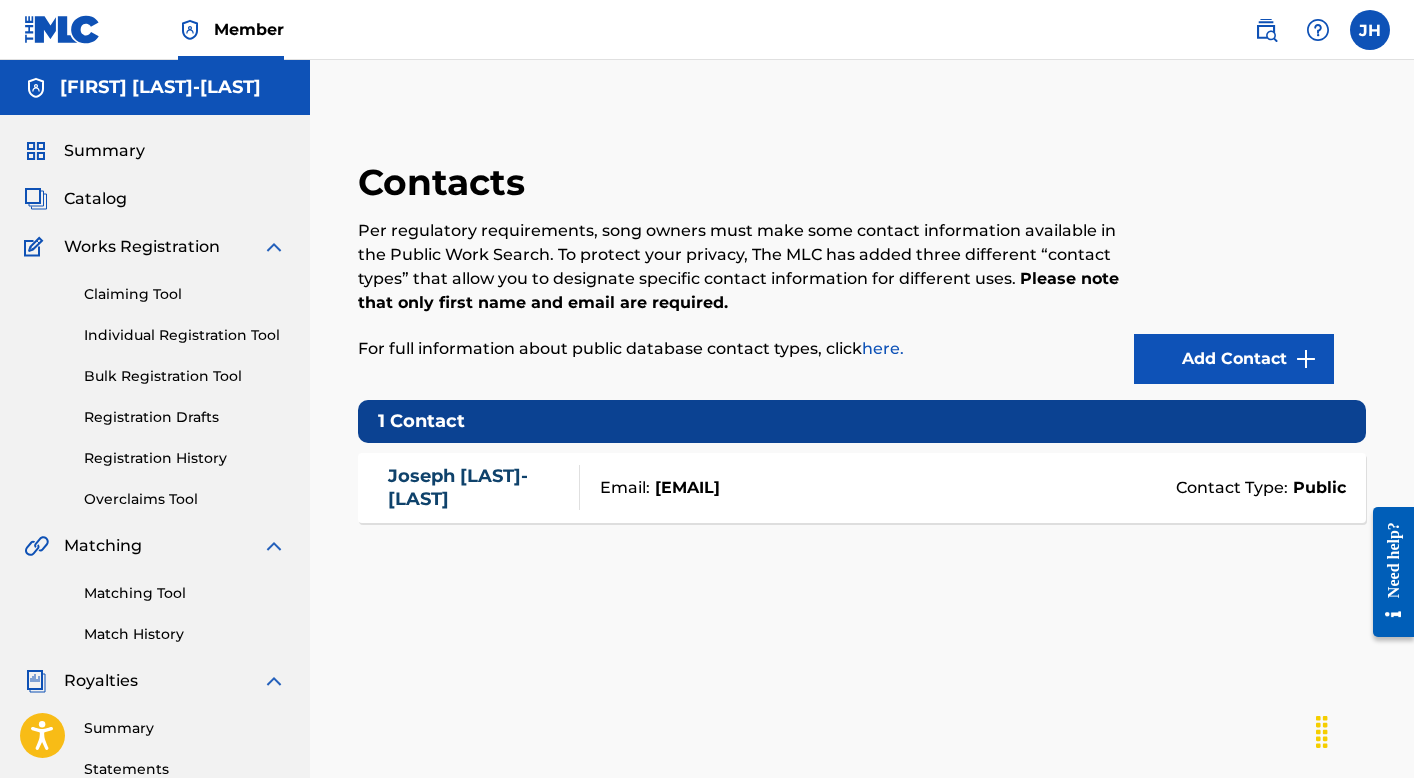 click on "Summary" at bounding box center [104, 151] 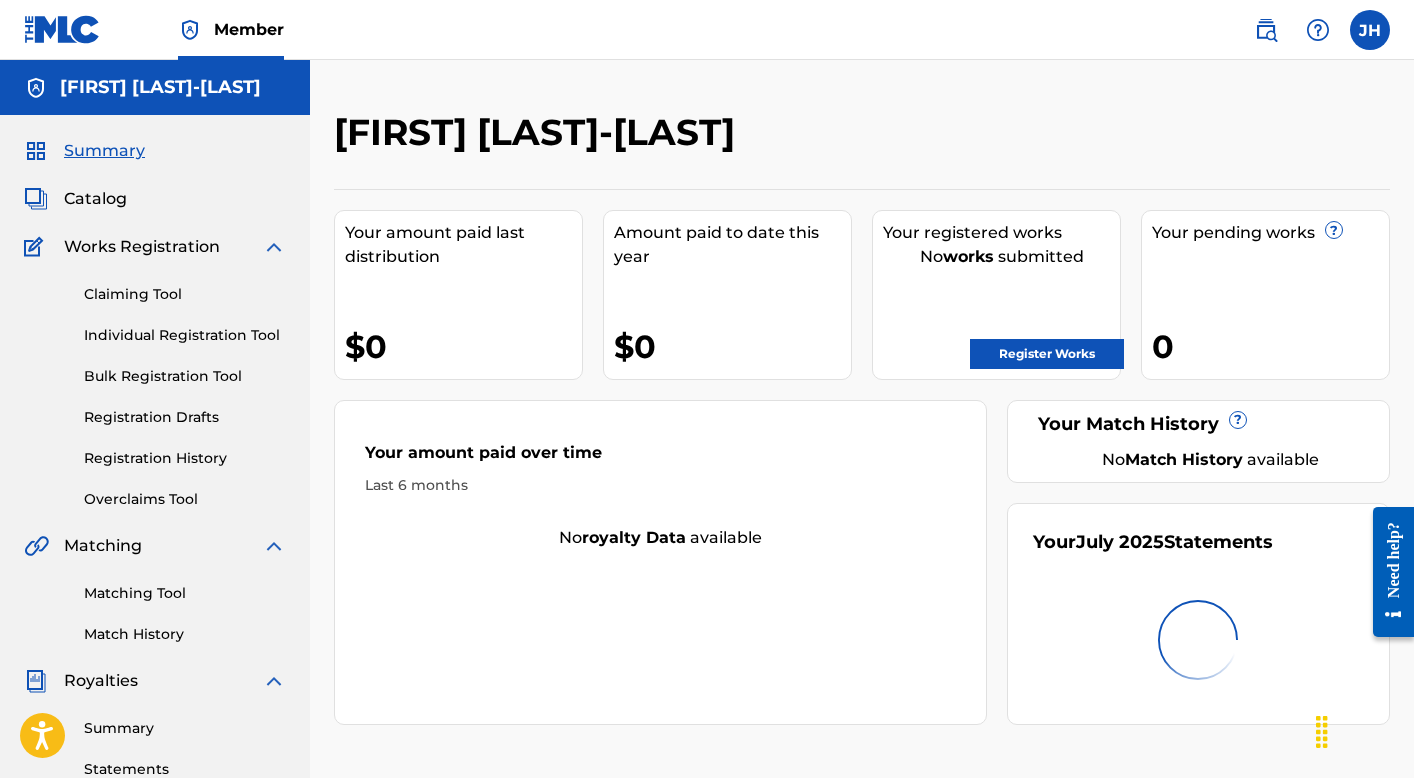 scroll, scrollTop: 0, scrollLeft: 0, axis: both 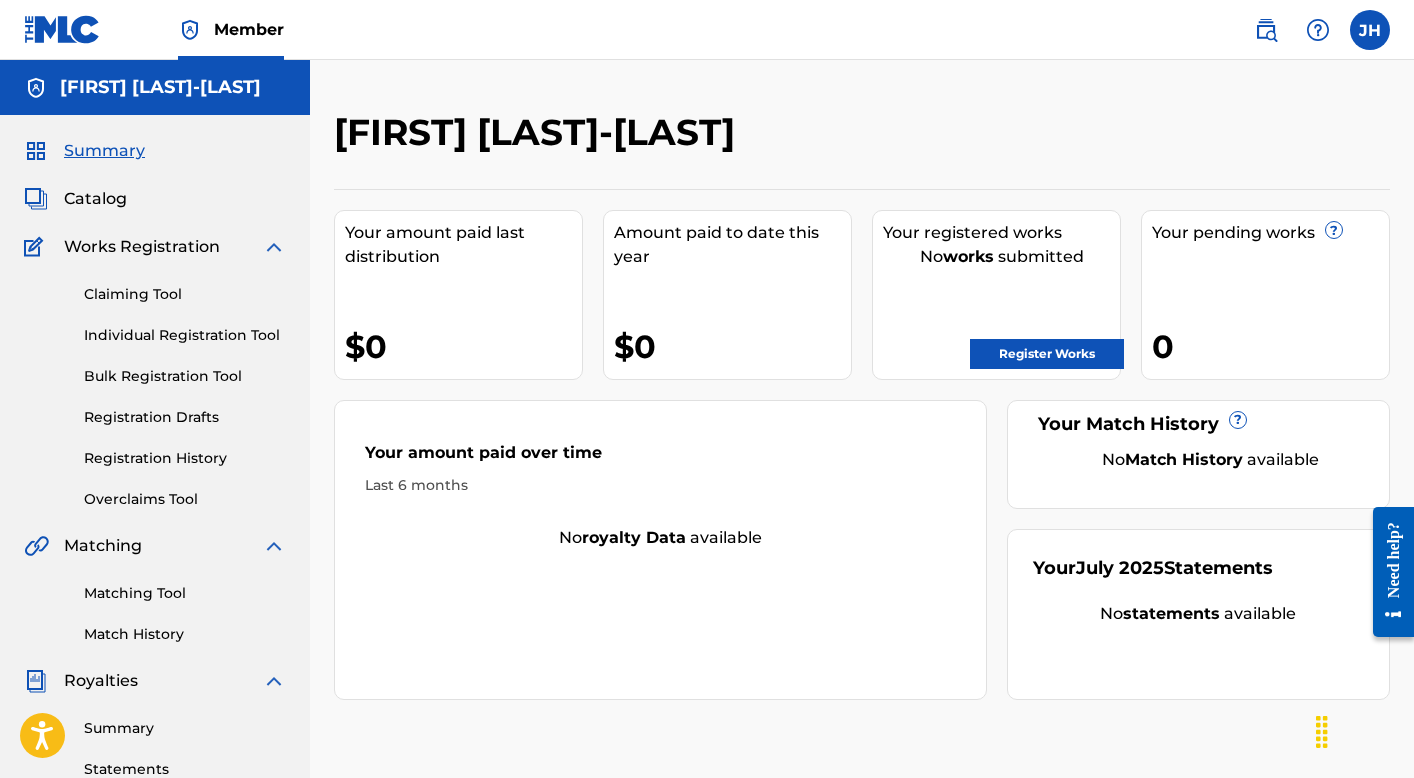 click on "Catalog" at bounding box center (95, 199) 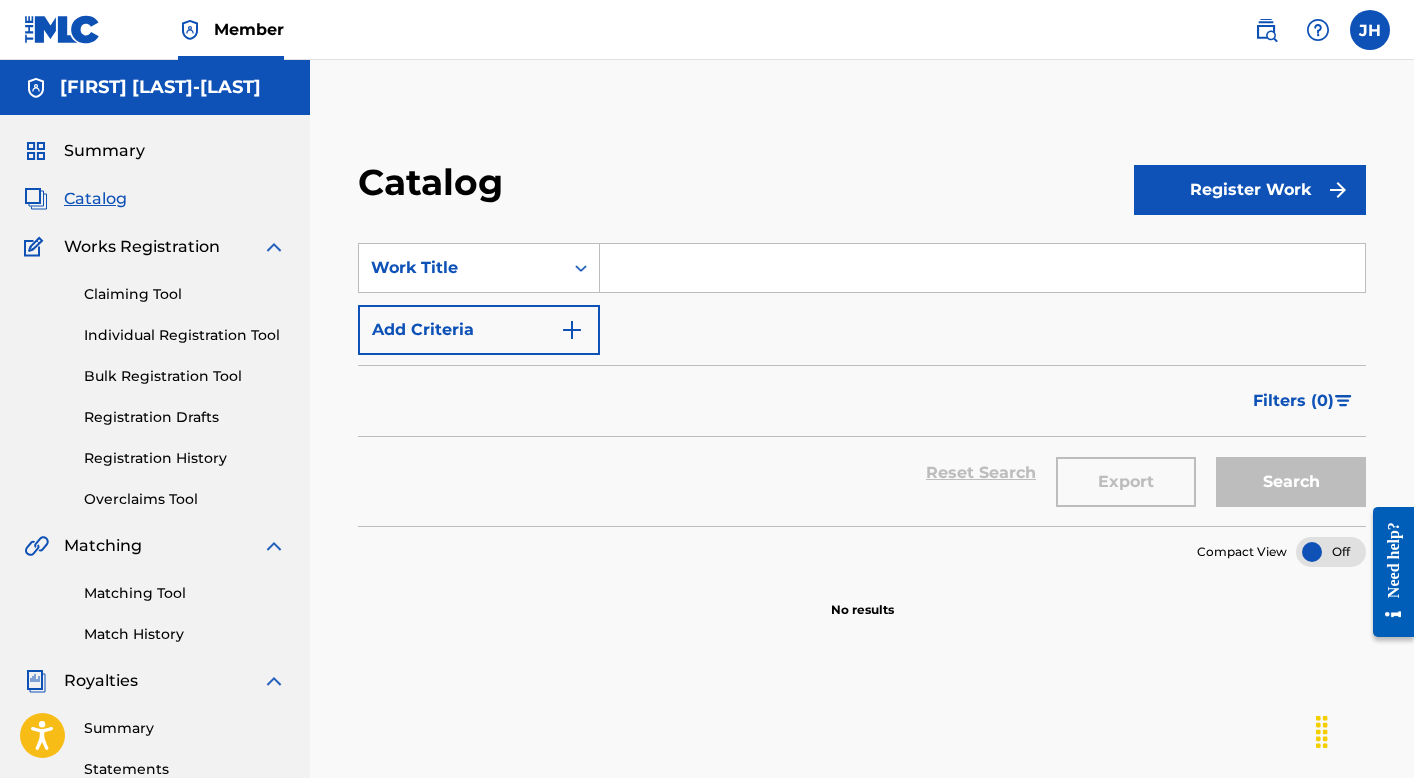 scroll, scrollTop: 0, scrollLeft: 0, axis: both 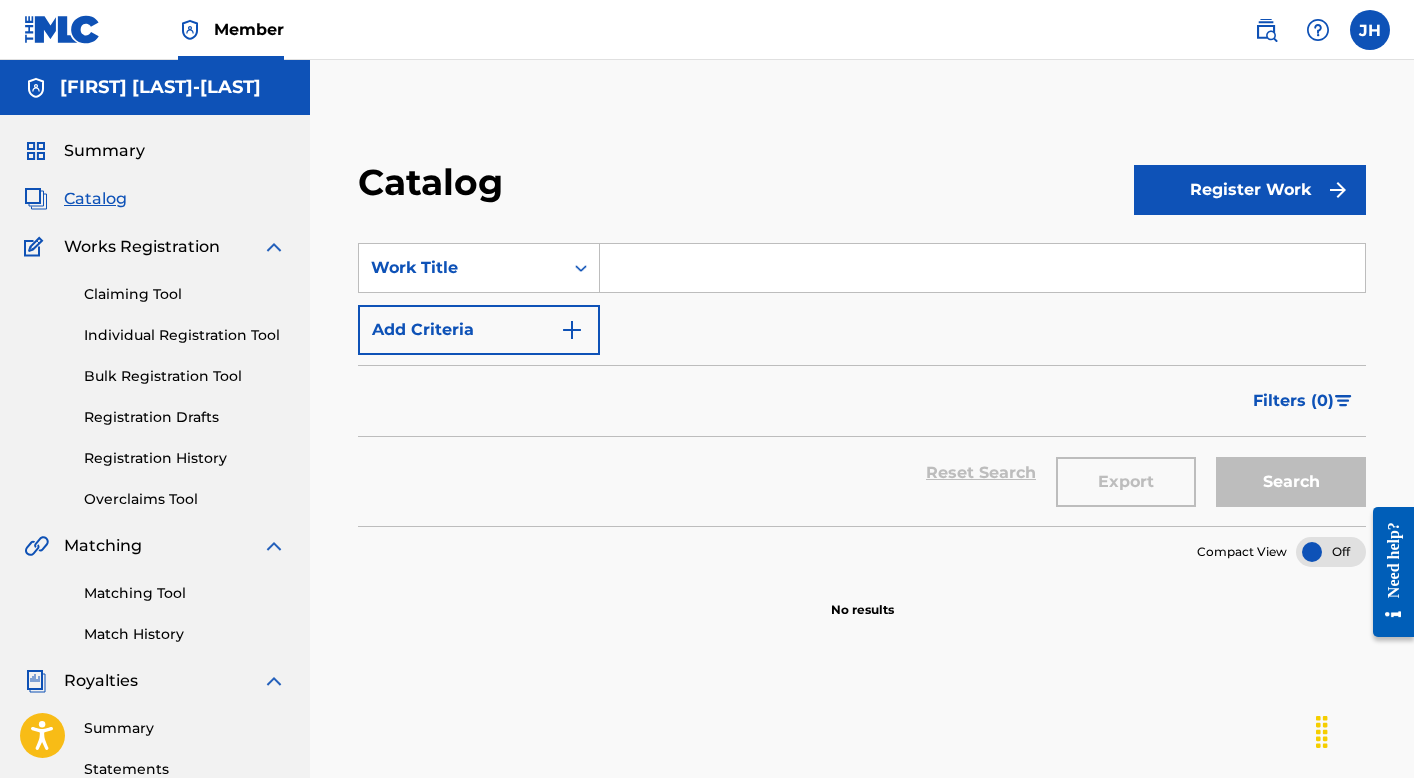 click on "Claiming Tool" at bounding box center (185, 294) 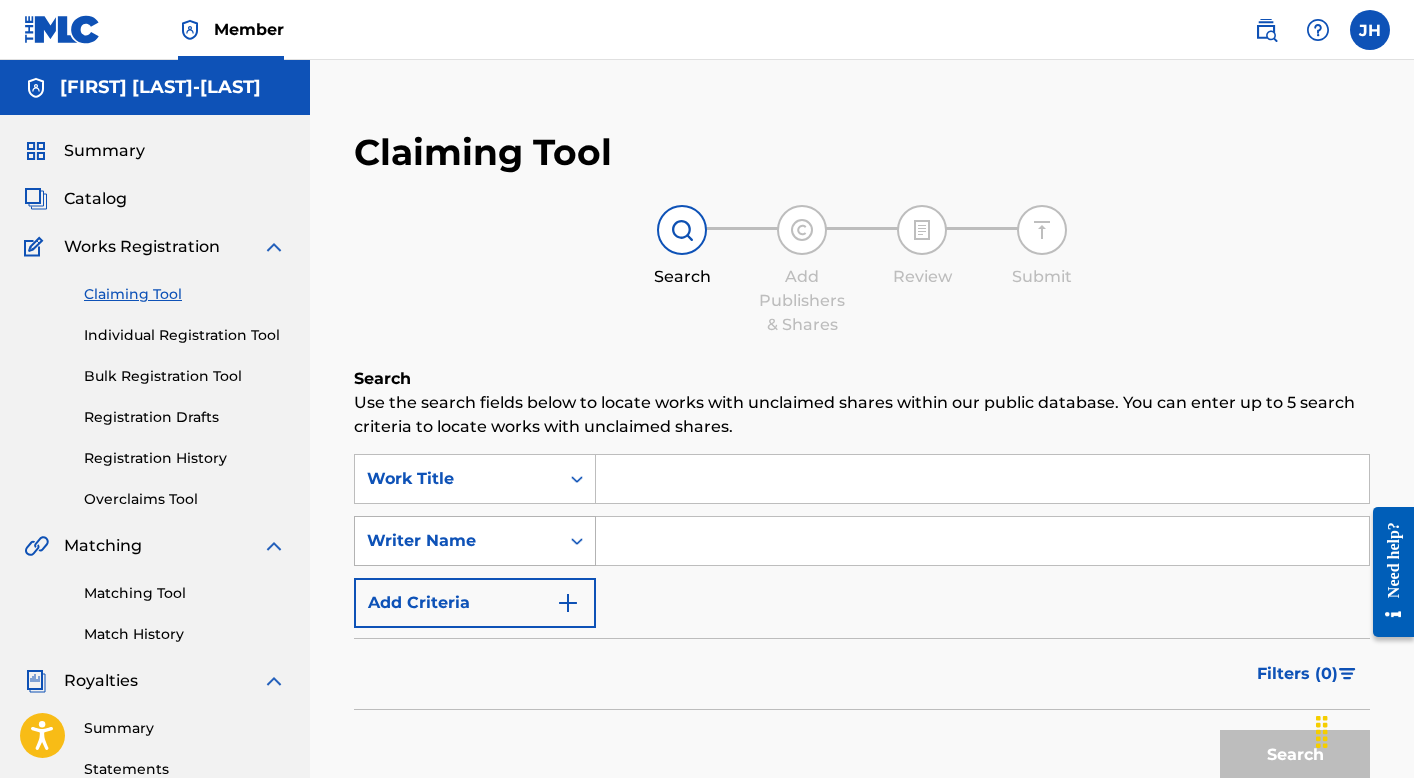 click on "Writer Name" at bounding box center [475, 541] 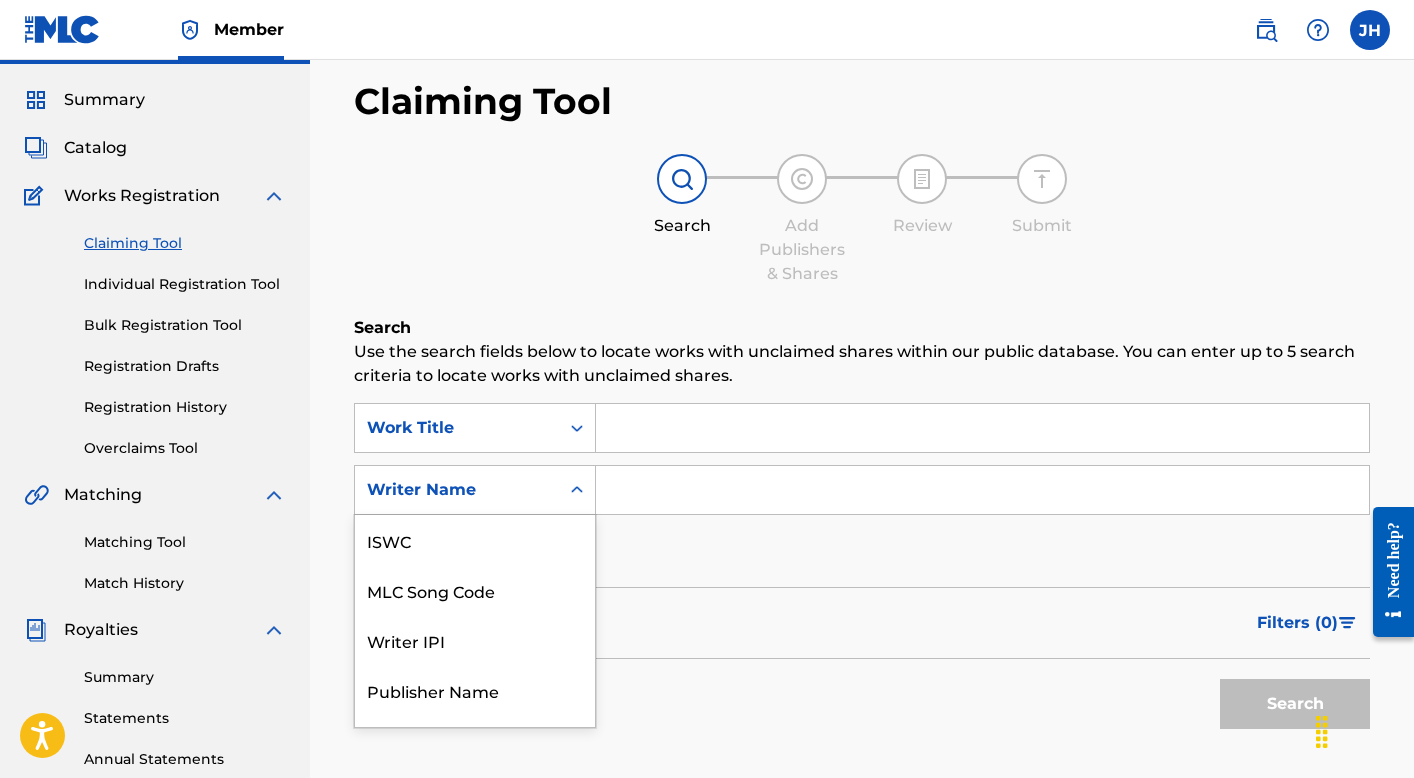 scroll, scrollTop: 84, scrollLeft: 0, axis: vertical 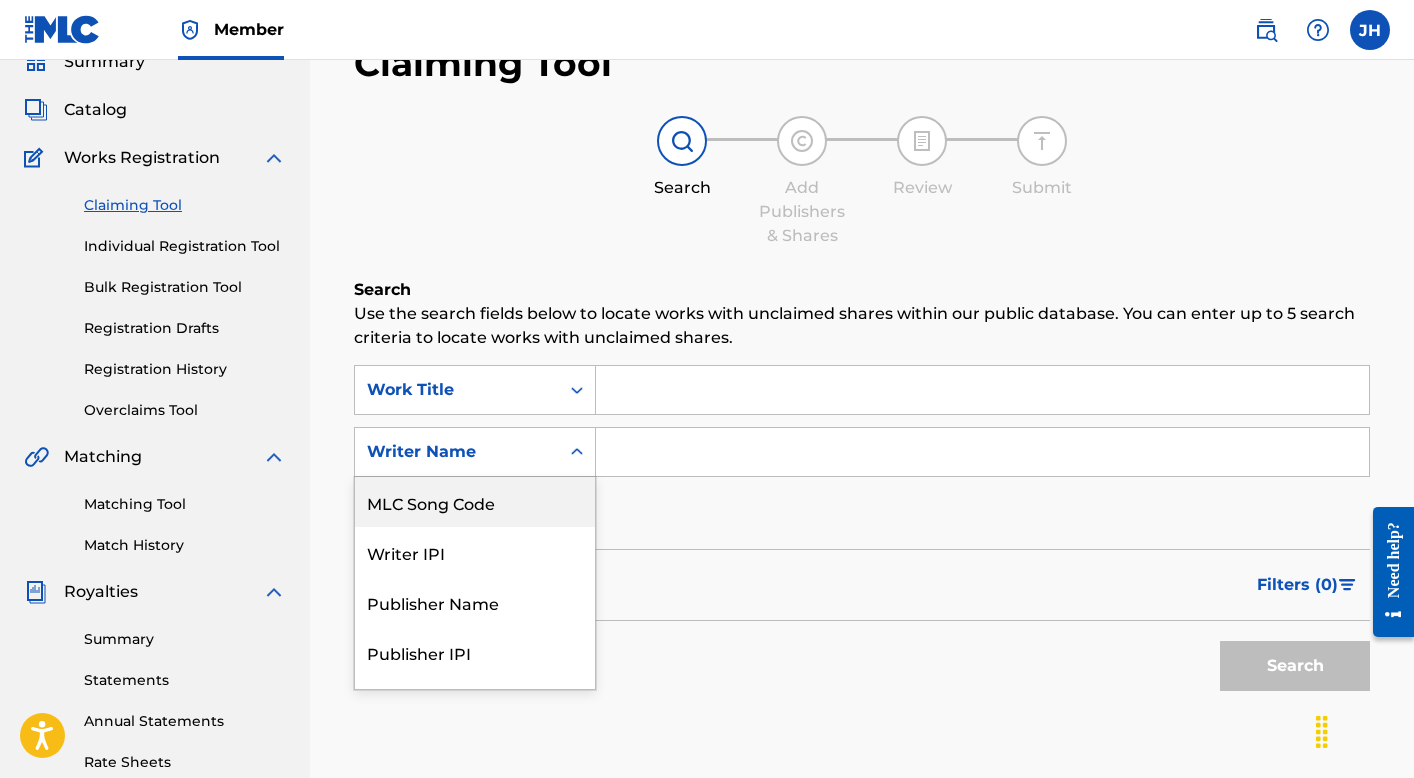 click 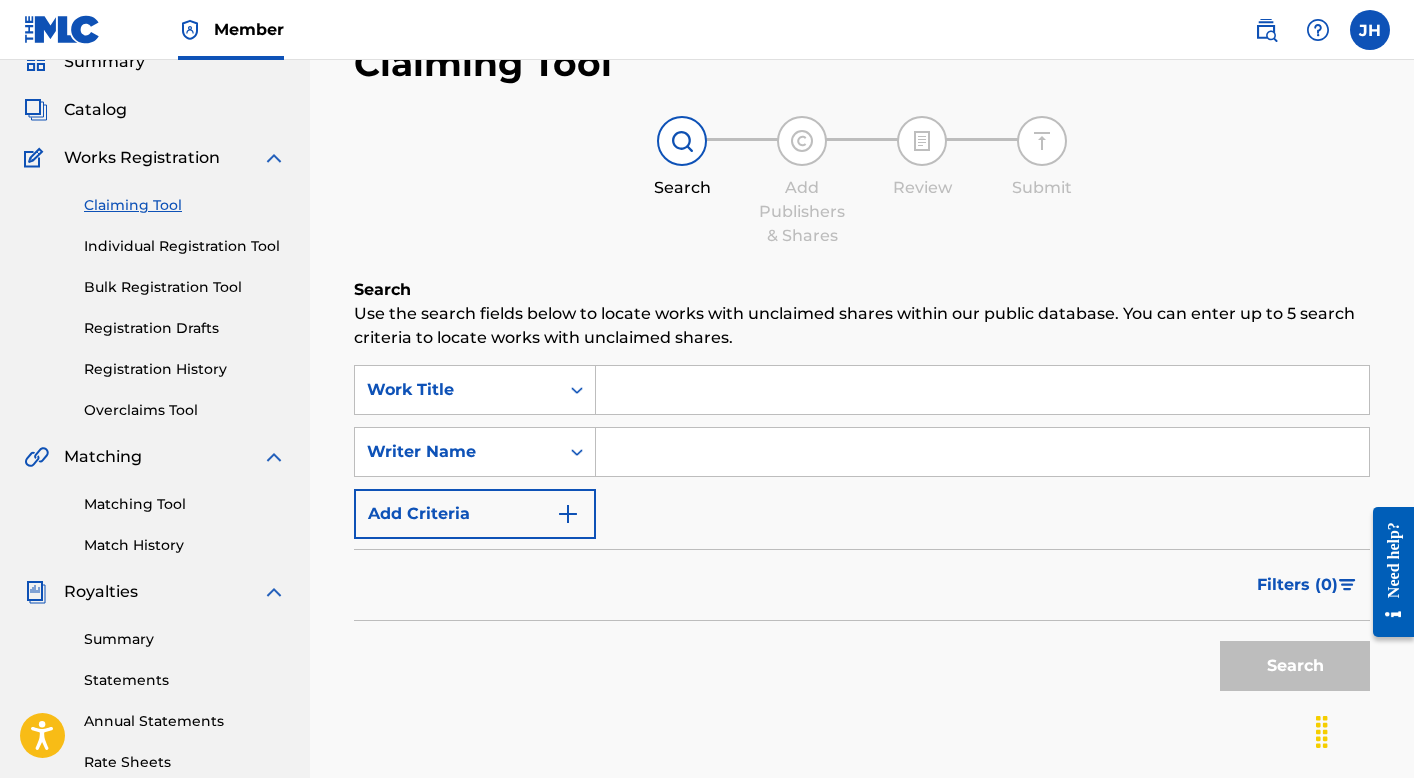 click on "Use the search fields below to locate works with unclaimed shares within our public database. You can enter up
to 5 search criteria to locate works with unclaimed shares." at bounding box center [862, 326] 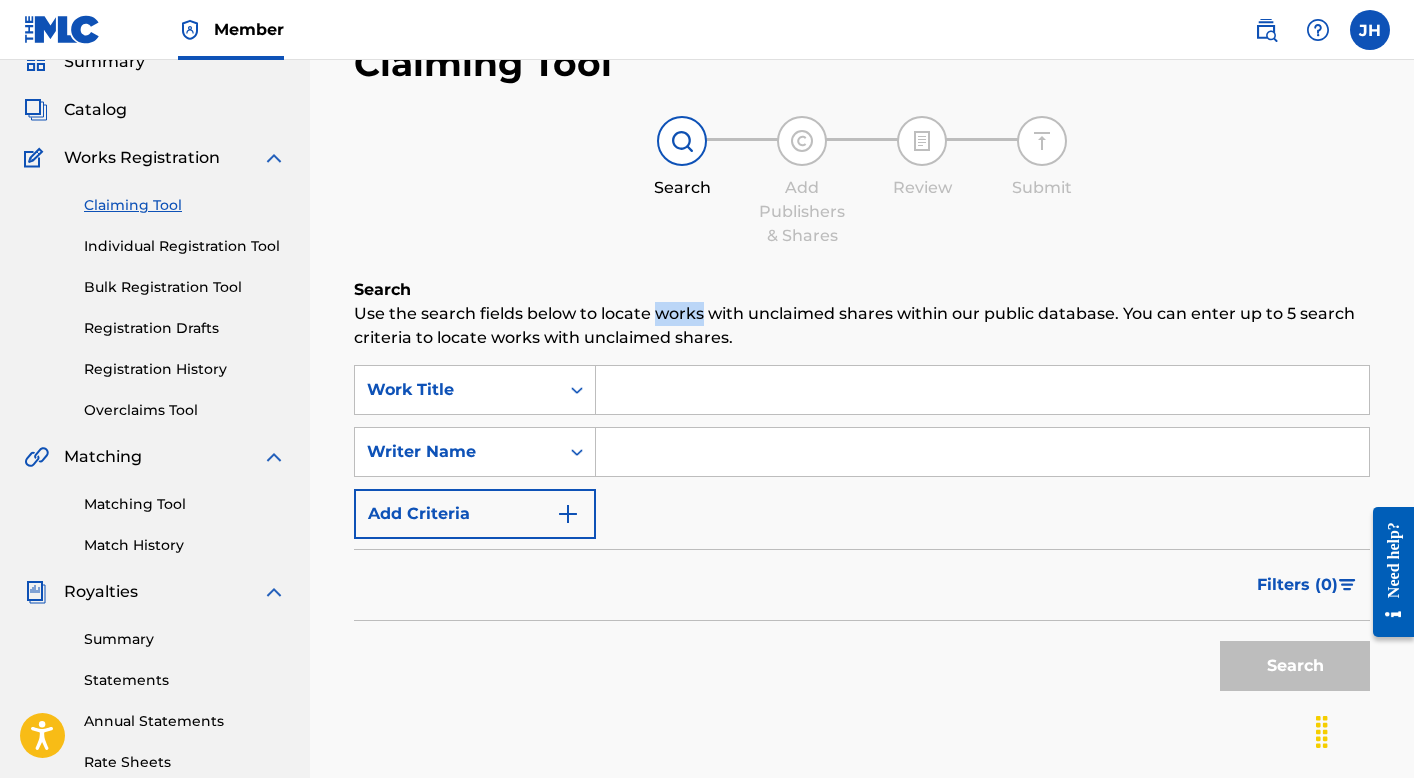 click on "Use the search fields below to locate works with unclaimed shares within our public database. You can enter up
to 5 search criteria to locate works with unclaimed shares." at bounding box center [862, 326] 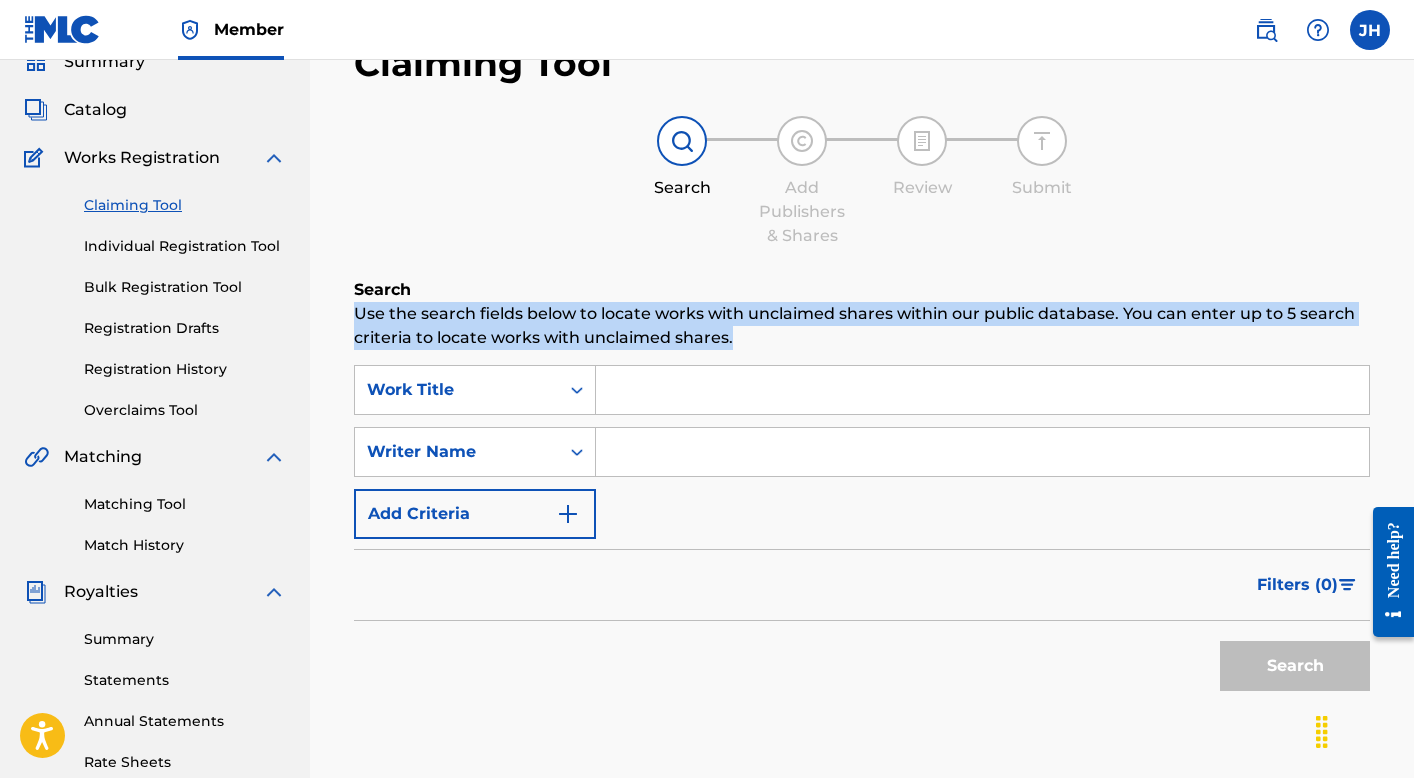 click on "Search" at bounding box center (862, 290) 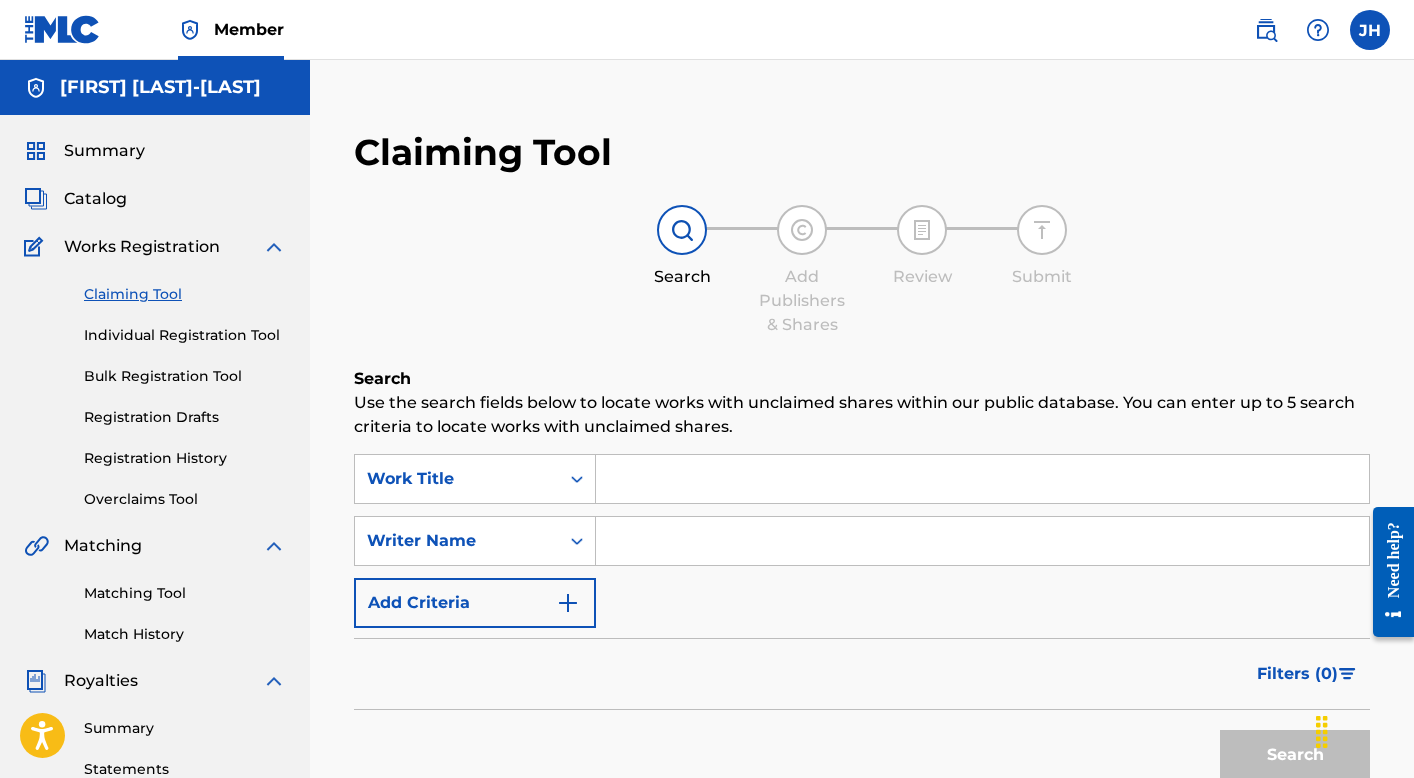 scroll, scrollTop: 0, scrollLeft: 0, axis: both 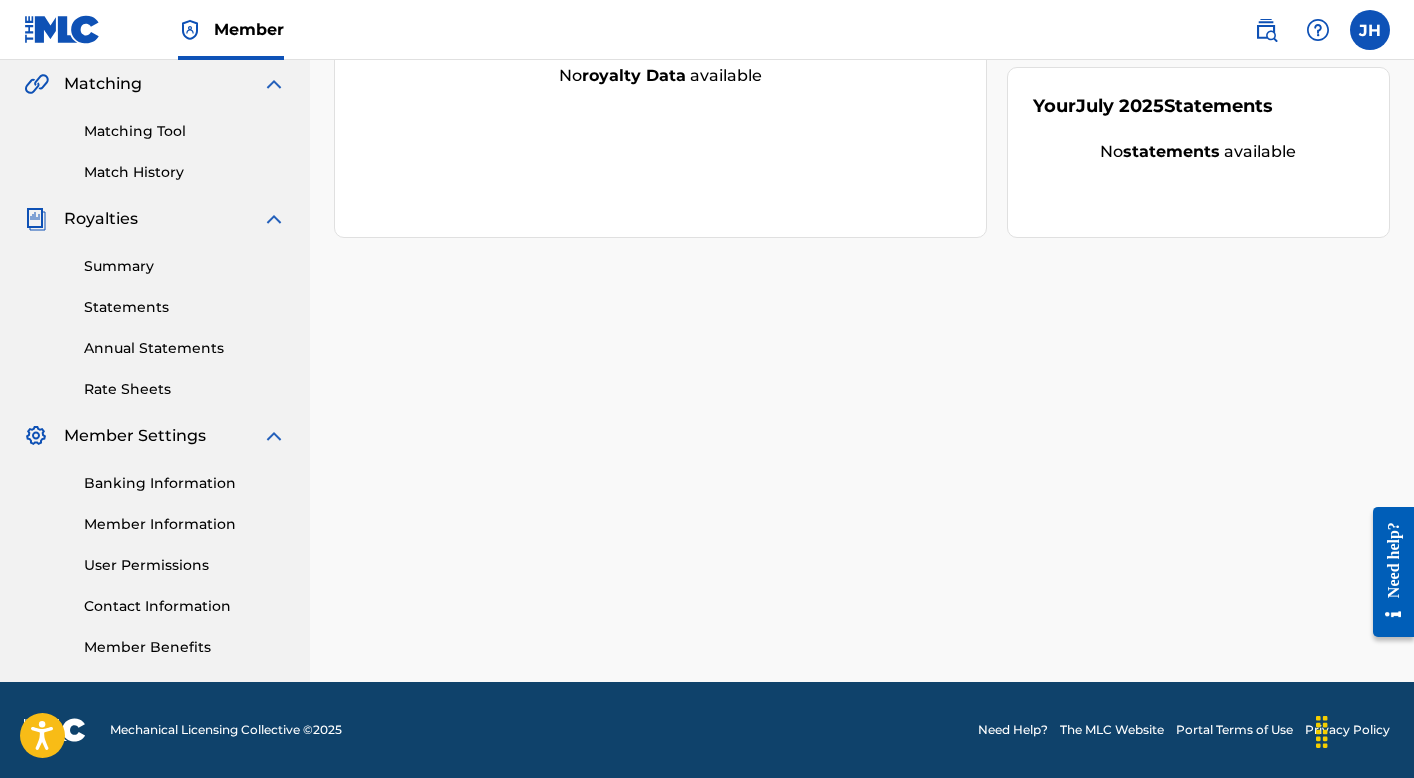 click on "Member Information" at bounding box center [185, 524] 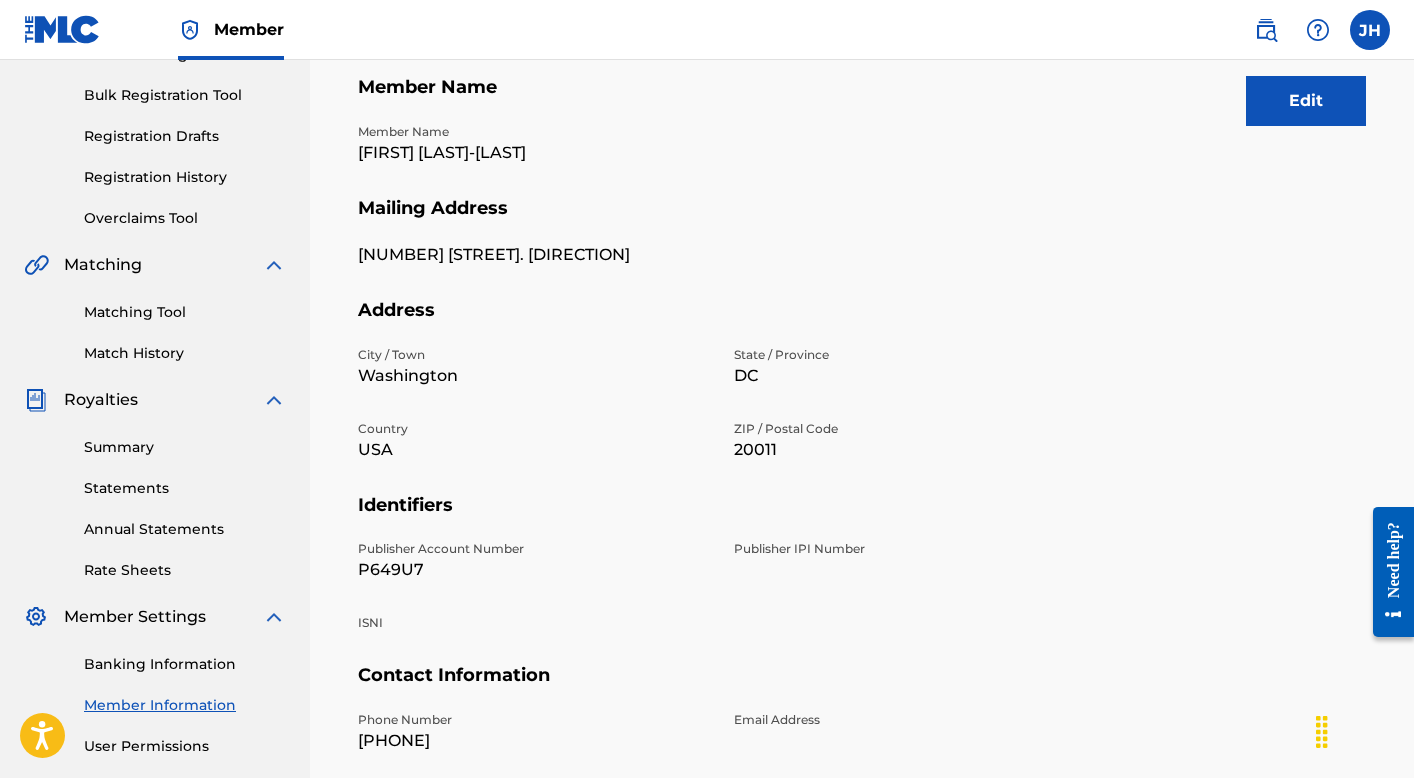 scroll, scrollTop: 284, scrollLeft: 0, axis: vertical 